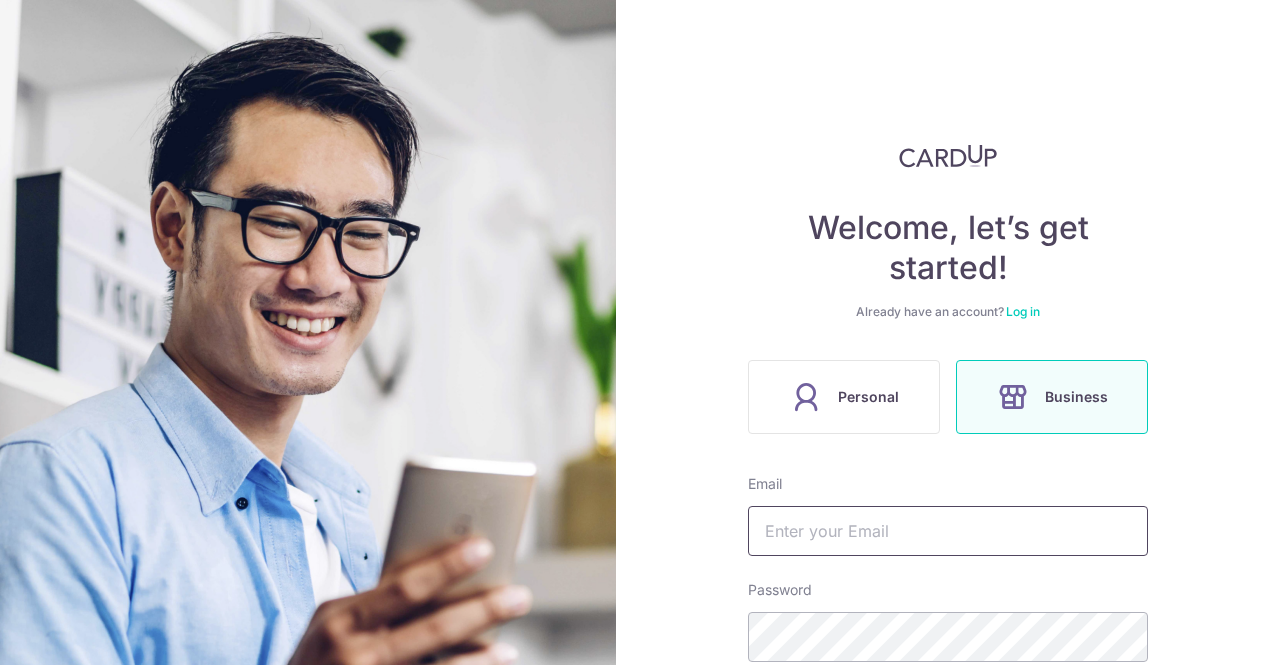 scroll, scrollTop: 0, scrollLeft: 0, axis: both 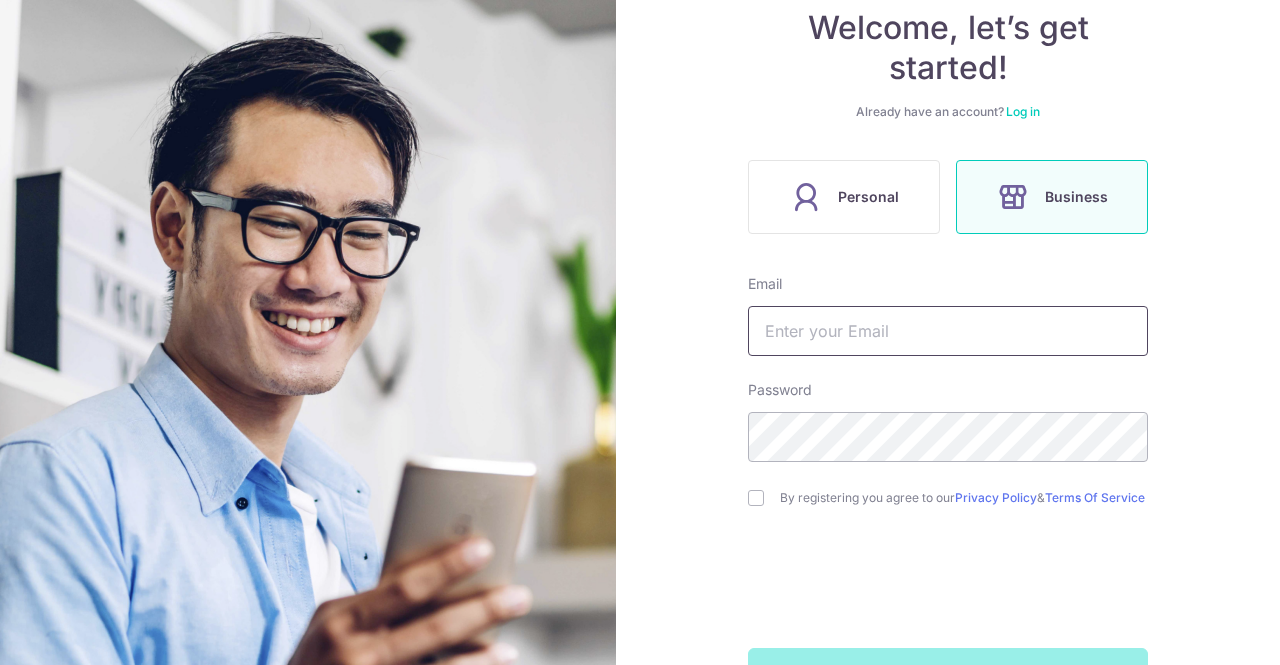 click at bounding box center [948, 331] 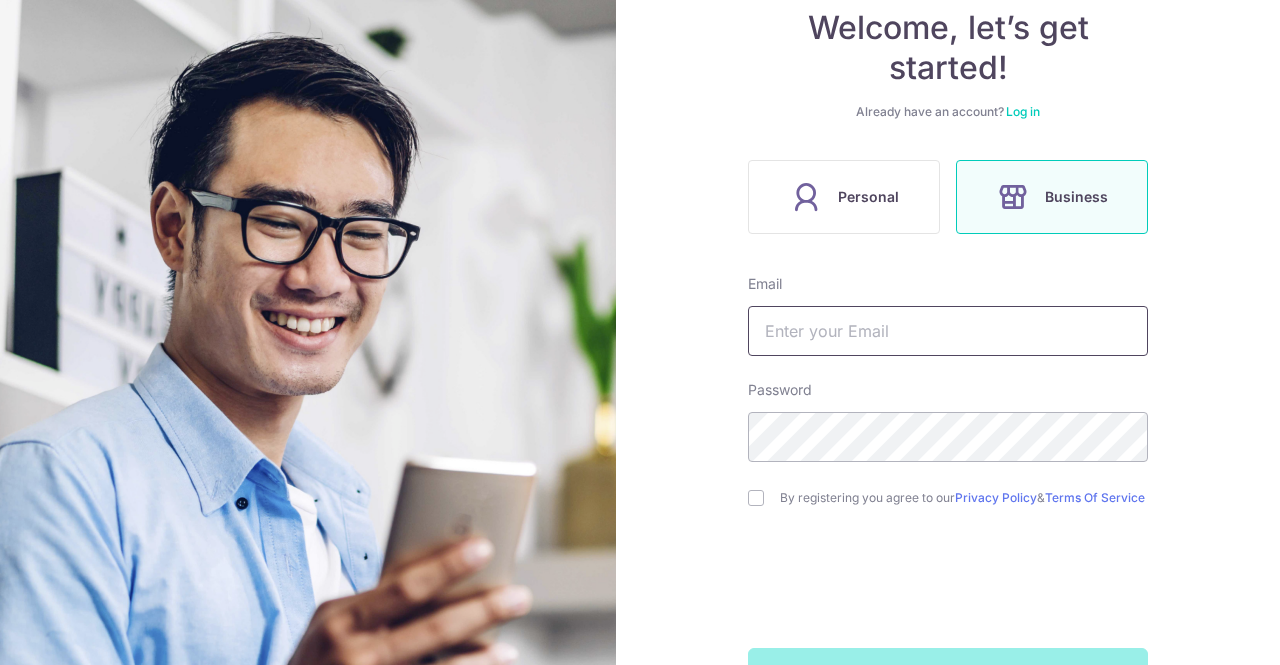 type on "cindy@wearecrane.com" 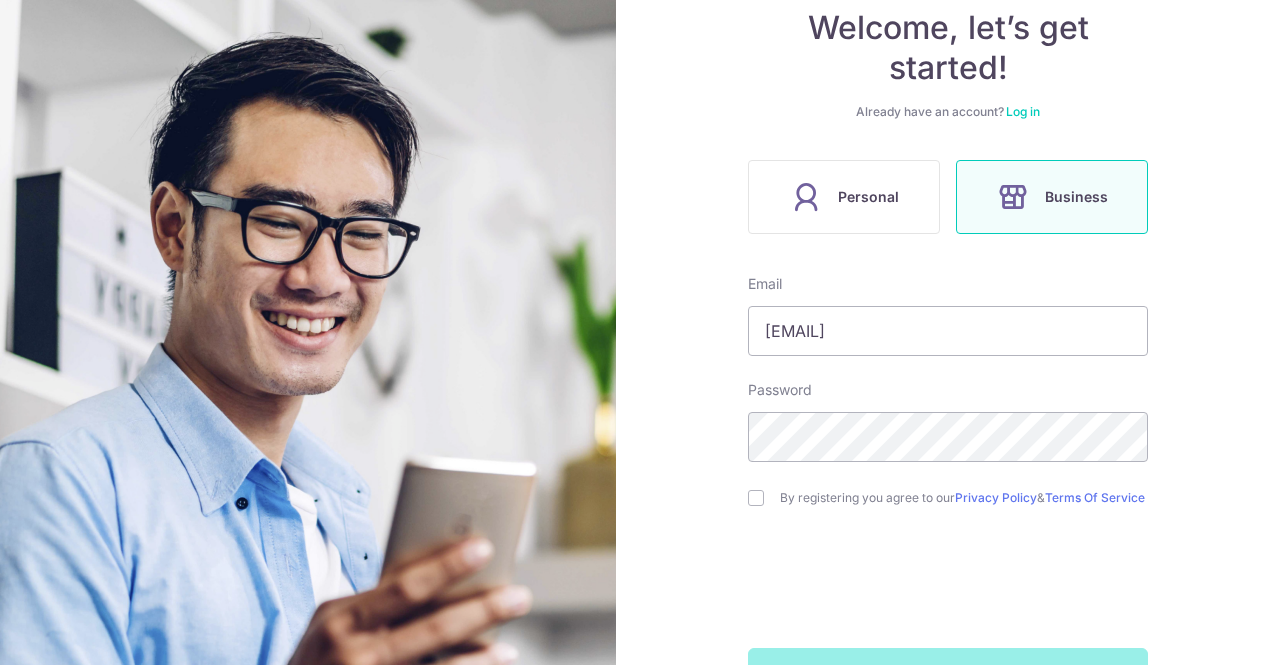 click on "Email
cindy@wearecrane.com
Password
By registering you agree to our
Privacy Policy
&  Terms Of Service
Sign up" at bounding box center [948, 486] 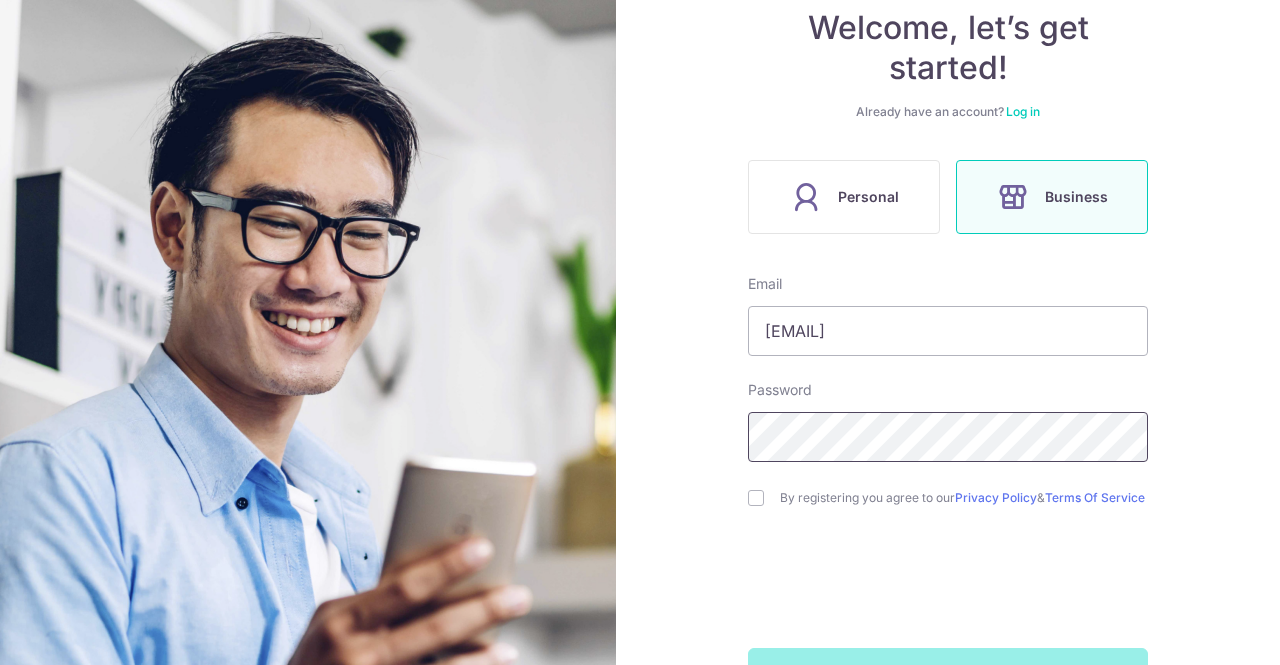 click on "Welcome, let’s get started!
Already have an account?  Log in
Personal
Business
Email
cindy@wearecrane.com
Password
By registering you agree to our
Privacy Policy
&  Terms Of Service
Sign up" at bounding box center (948, 332) 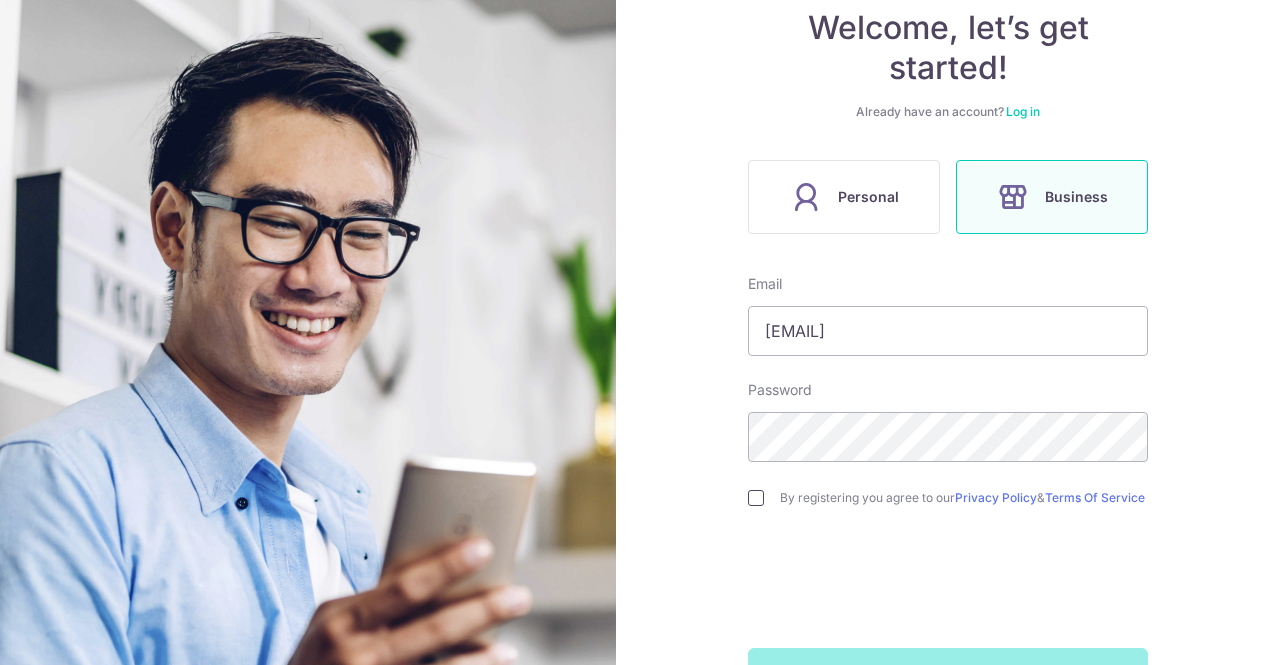 click at bounding box center (756, 498) 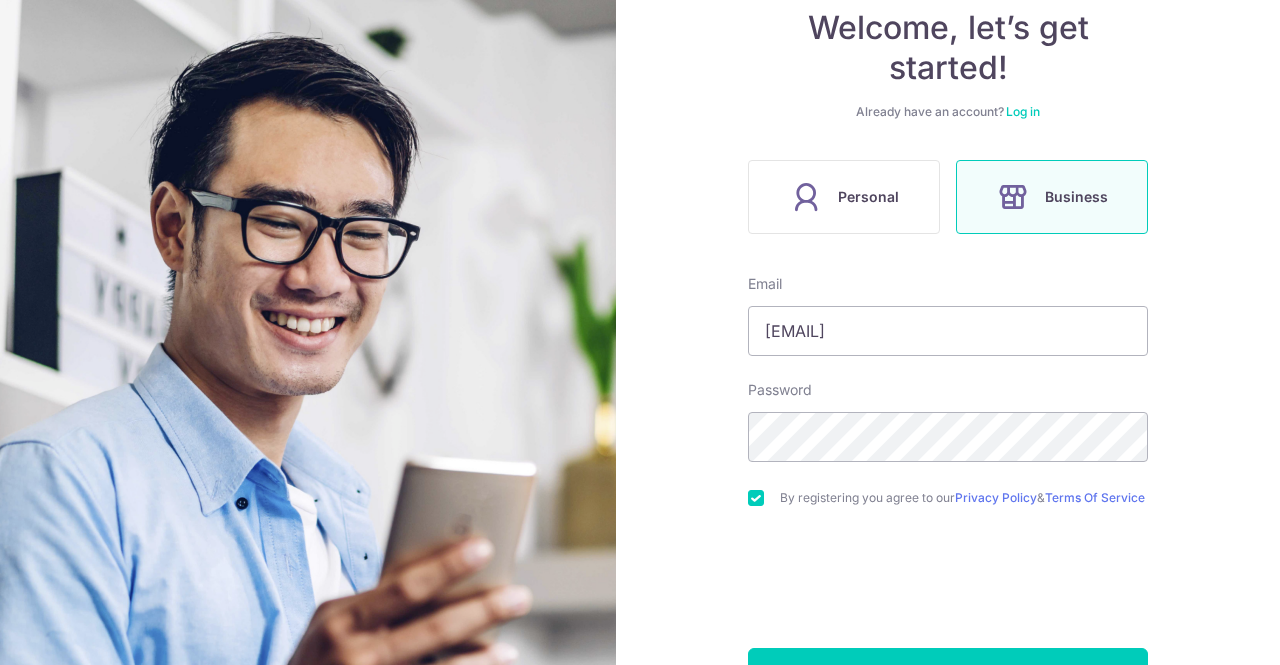scroll, scrollTop: 271, scrollLeft: 0, axis: vertical 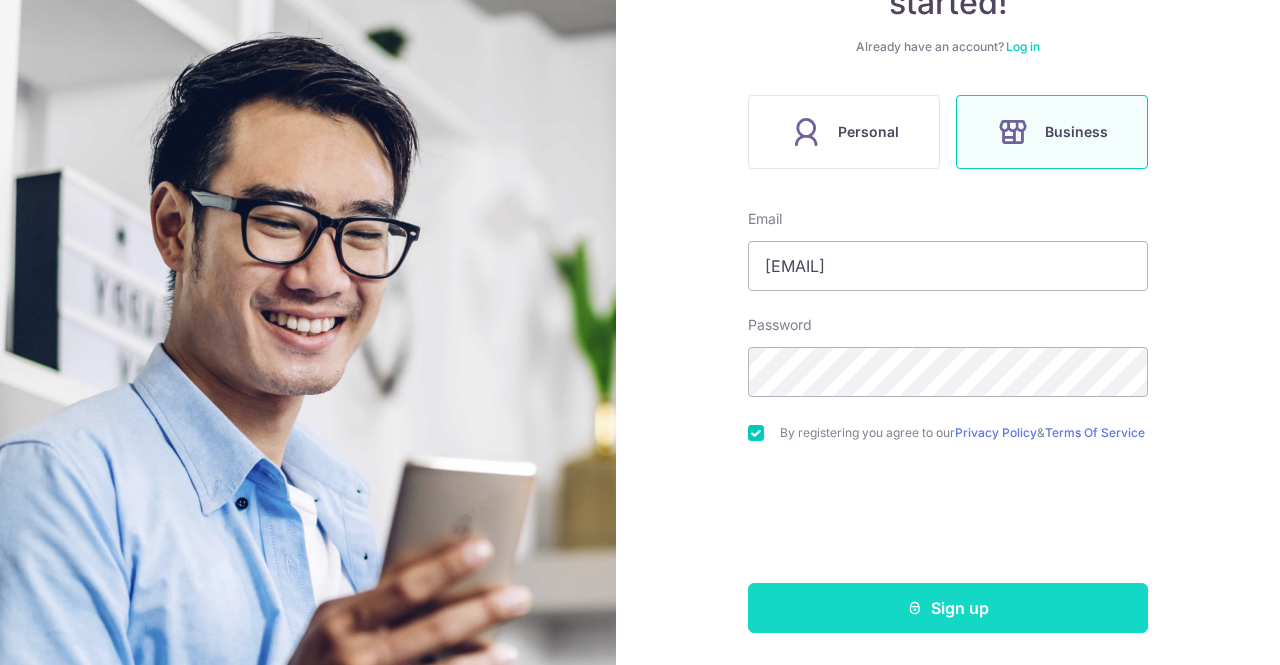 click on "Sign up" at bounding box center [948, 608] 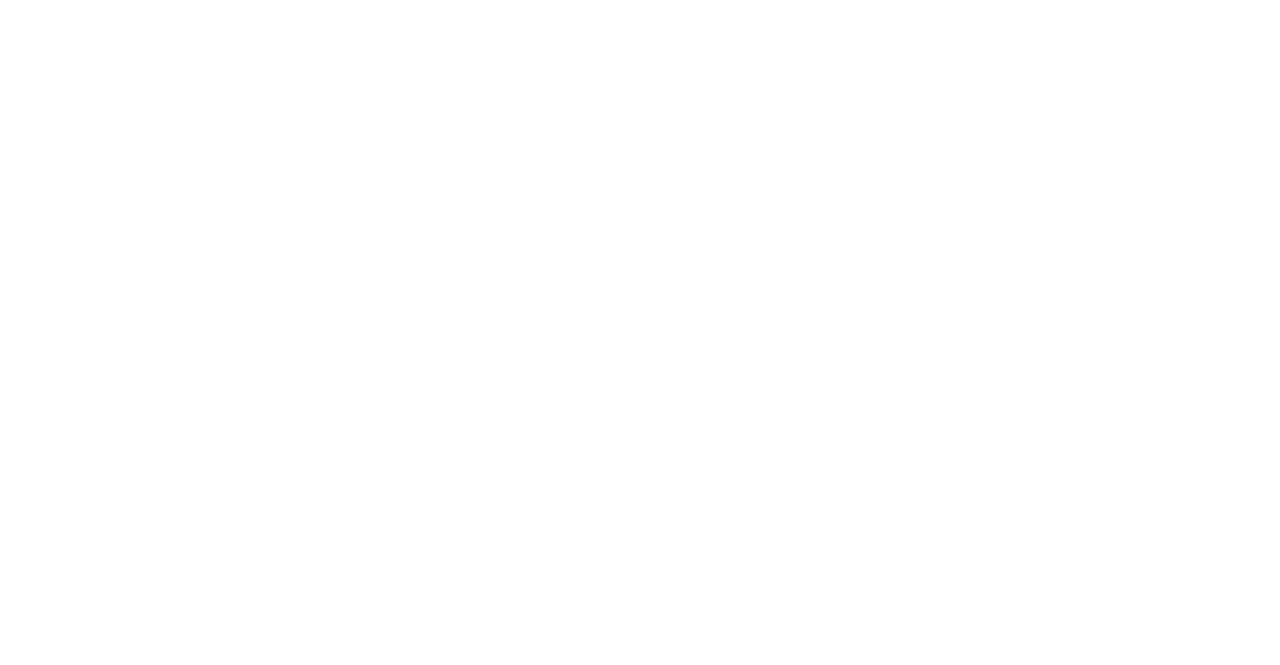 scroll, scrollTop: 0, scrollLeft: 0, axis: both 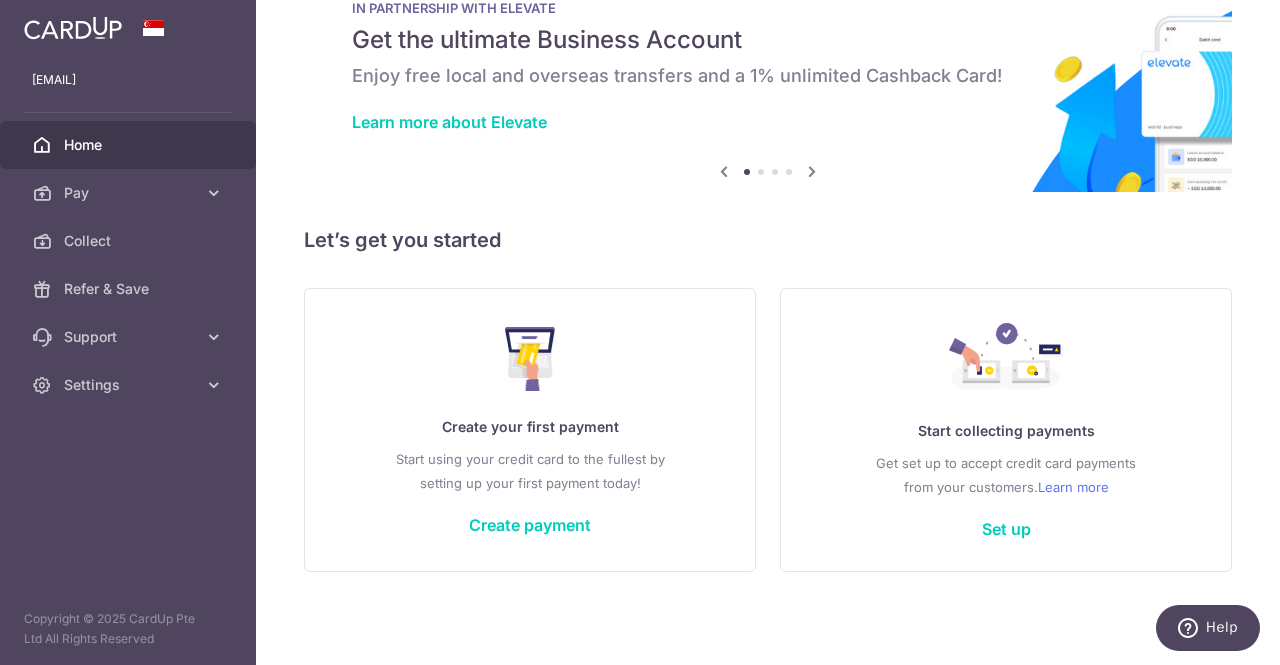 click on "Create your first payment" at bounding box center [530, 427] 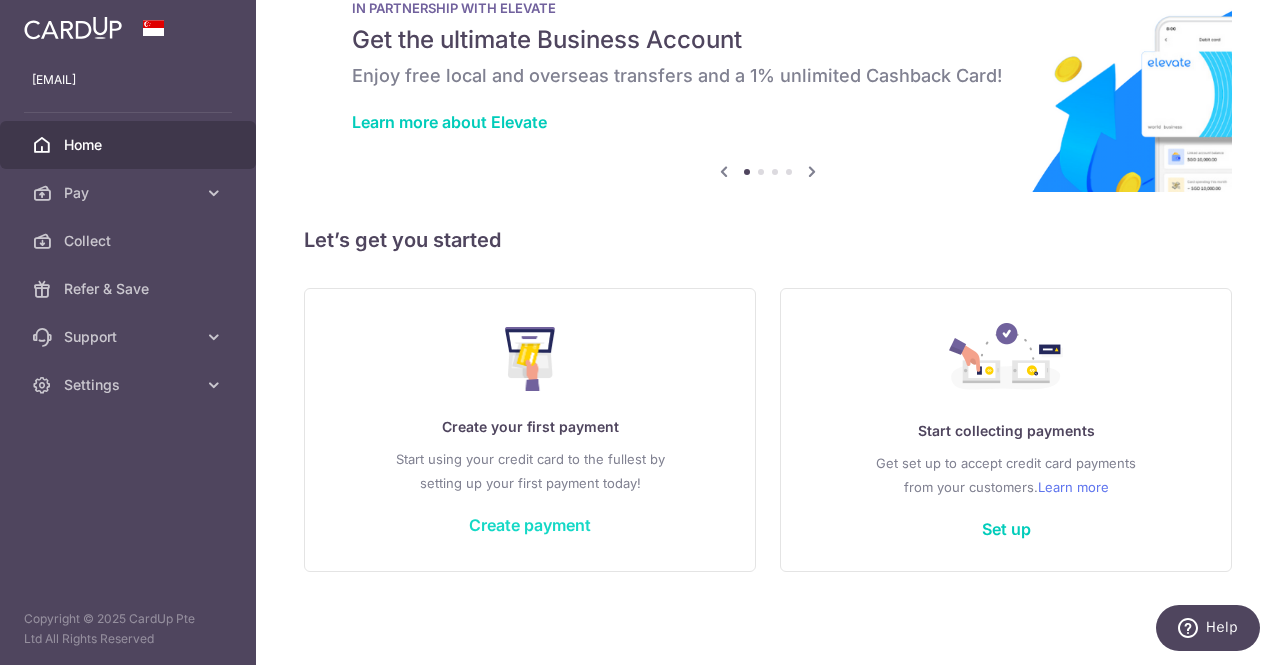click on "Create payment" at bounding box center (530, 525) 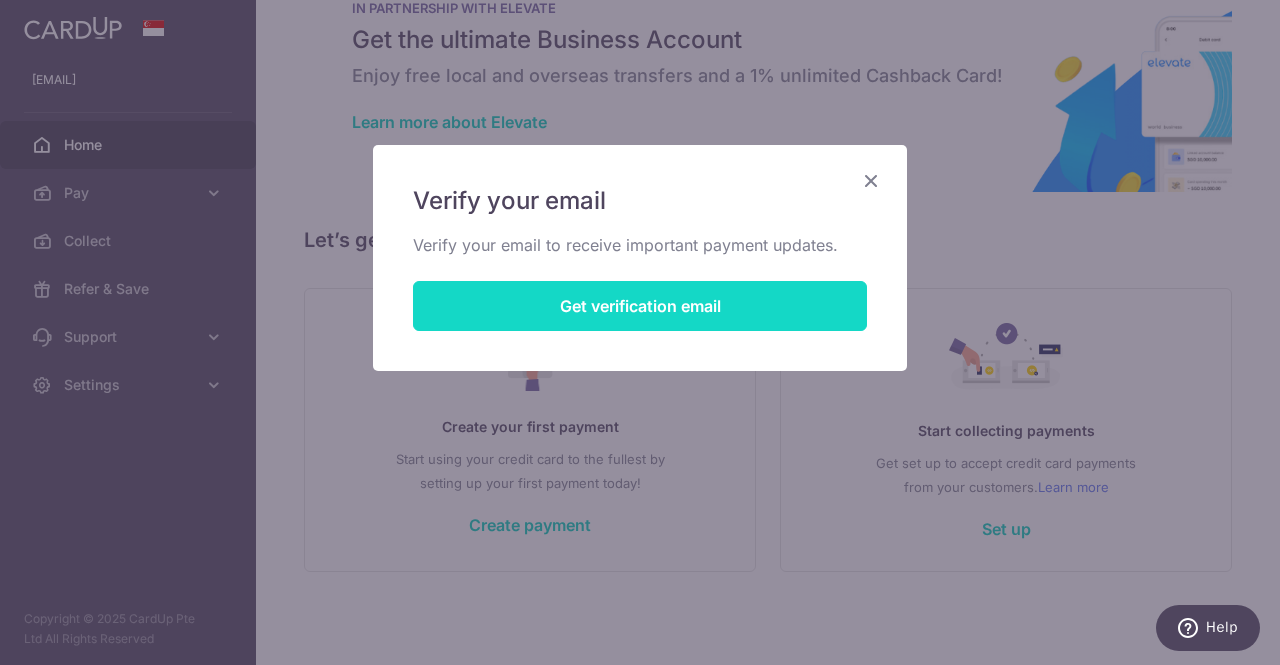 click on "Get verification email" at bounding box center [640, 306] 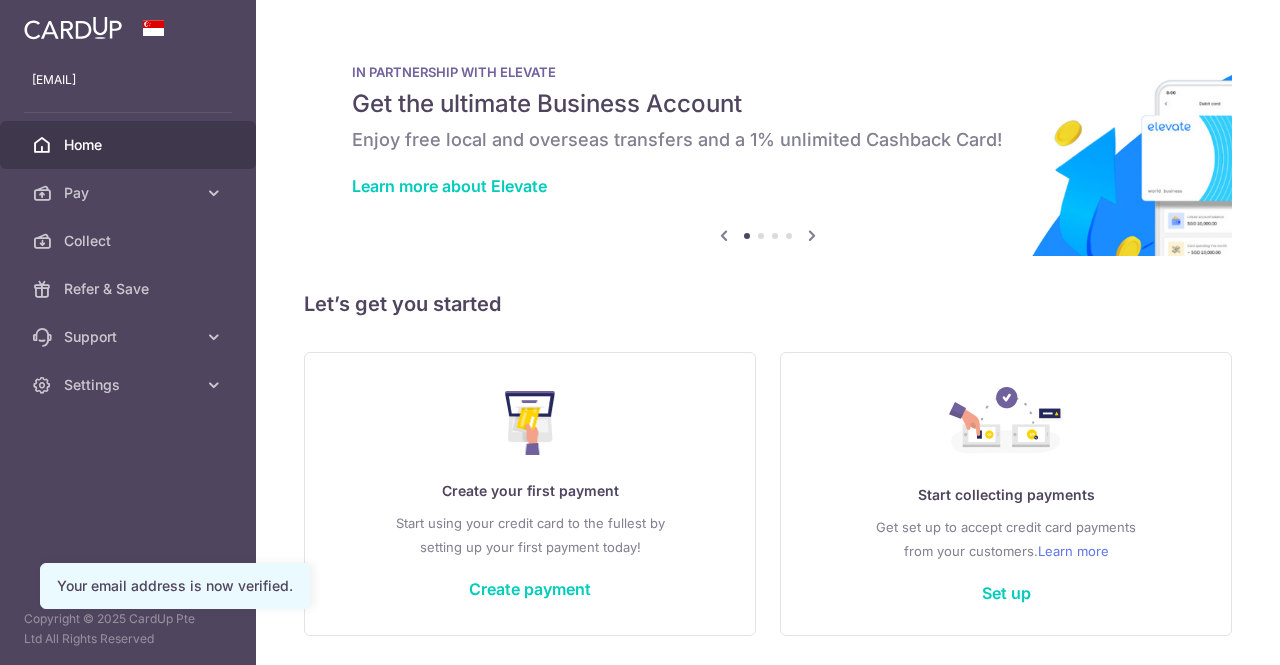 scroll, scrollTop: 0, scrollLeft: 0, axis: both 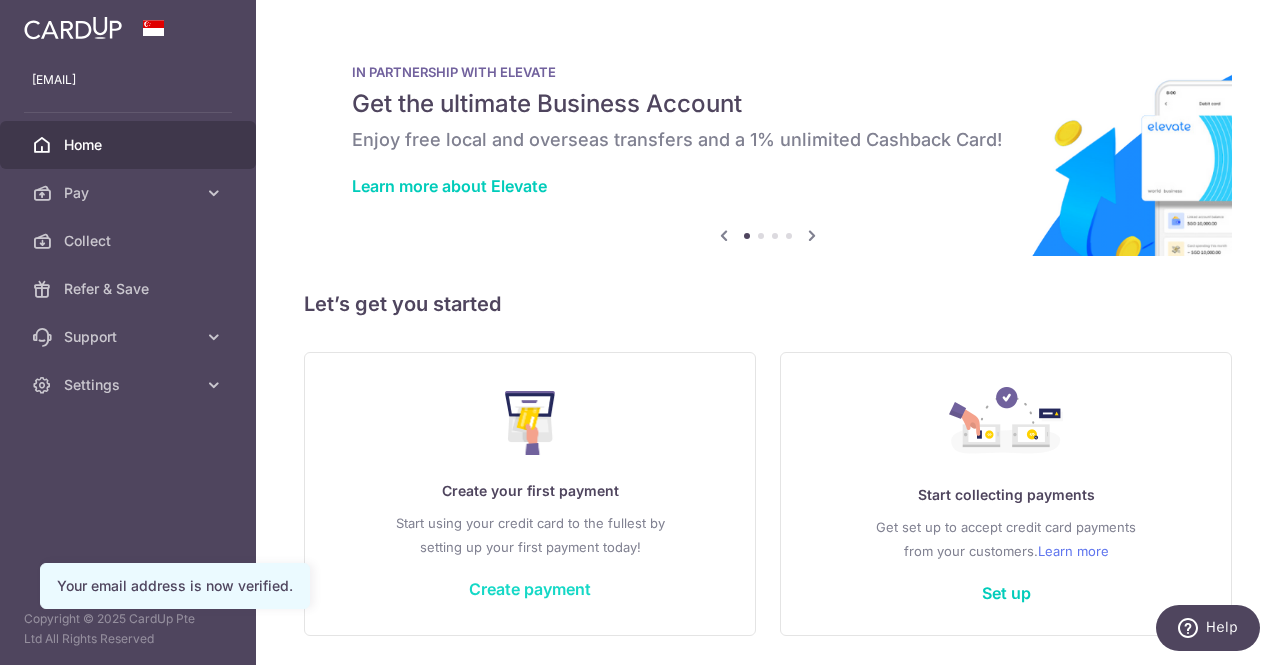 click on "Create payment" at bounding box center (530, 589) 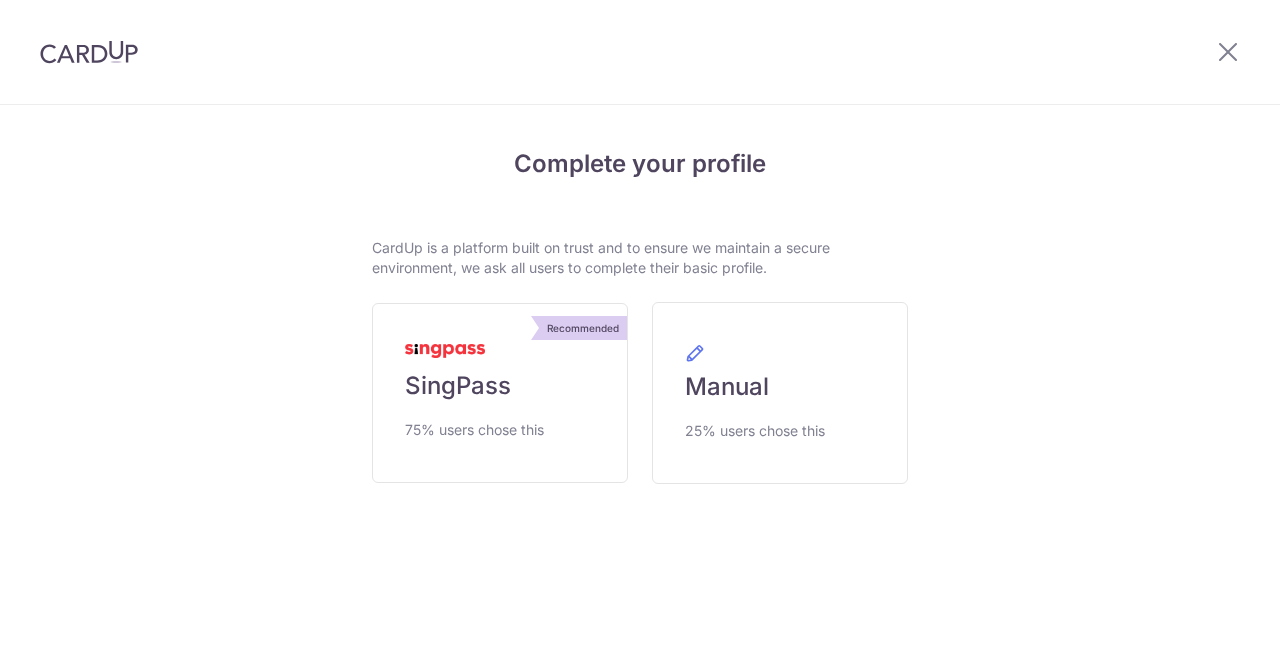 scroll, scrollTop: 0, scrollLeft: 0, axis: both 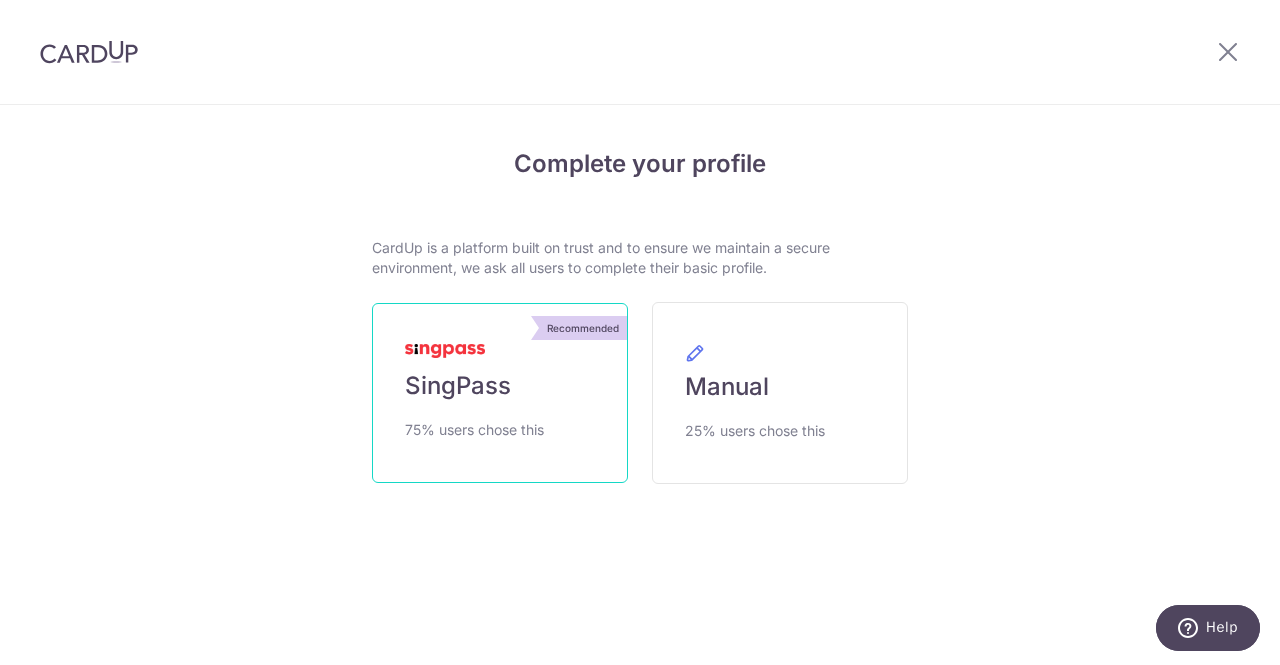click on "Recommended
SingPass
75% users chose this" at bounding box center [500, 393] 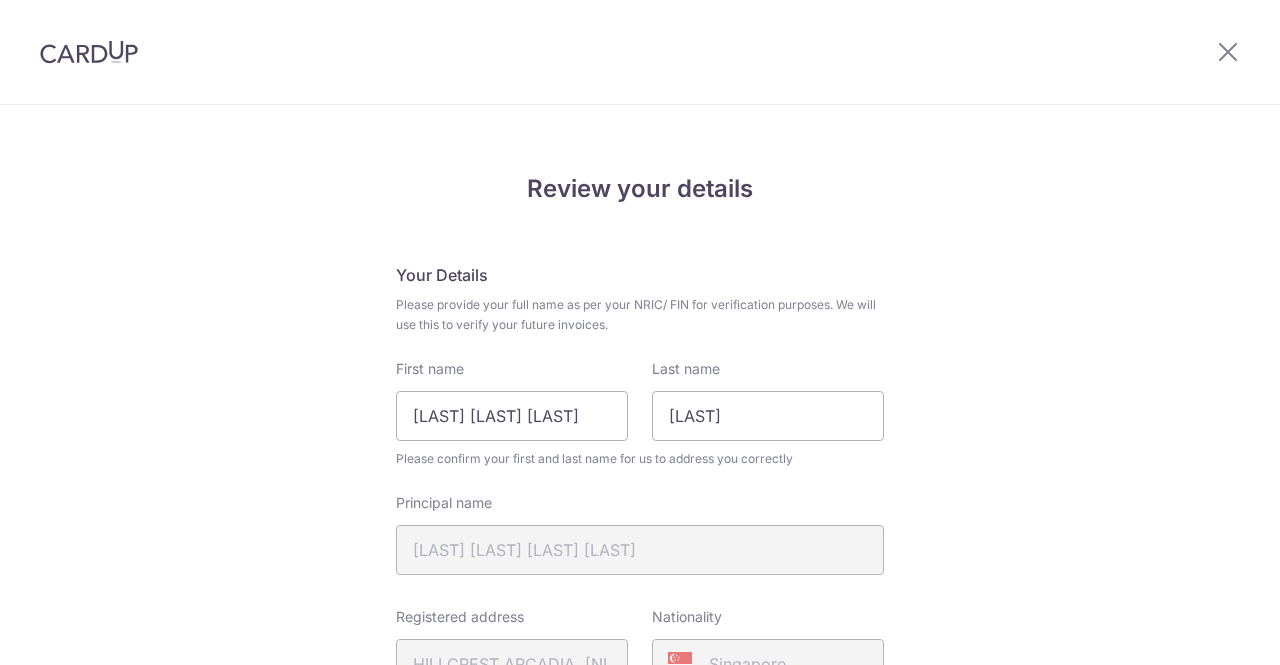 scroll, scrollTop: 0, scrollLeft: 0, axis: both 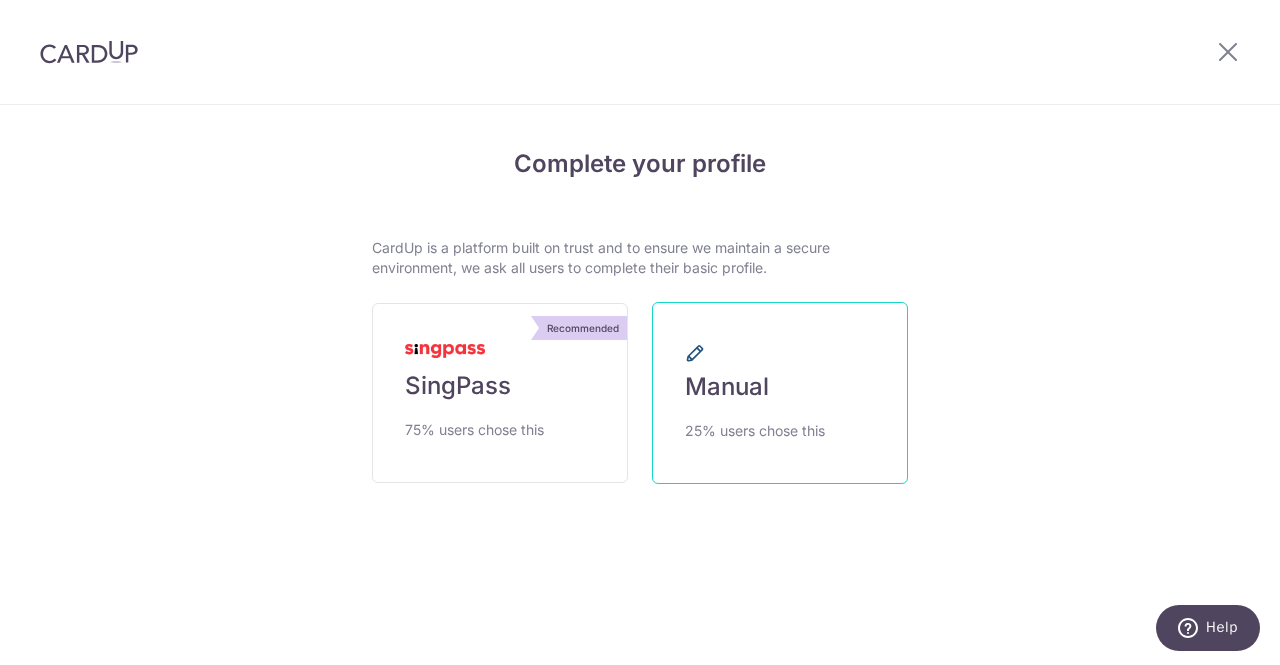 click on "25% users chose this" at bounding box center (755, 431) 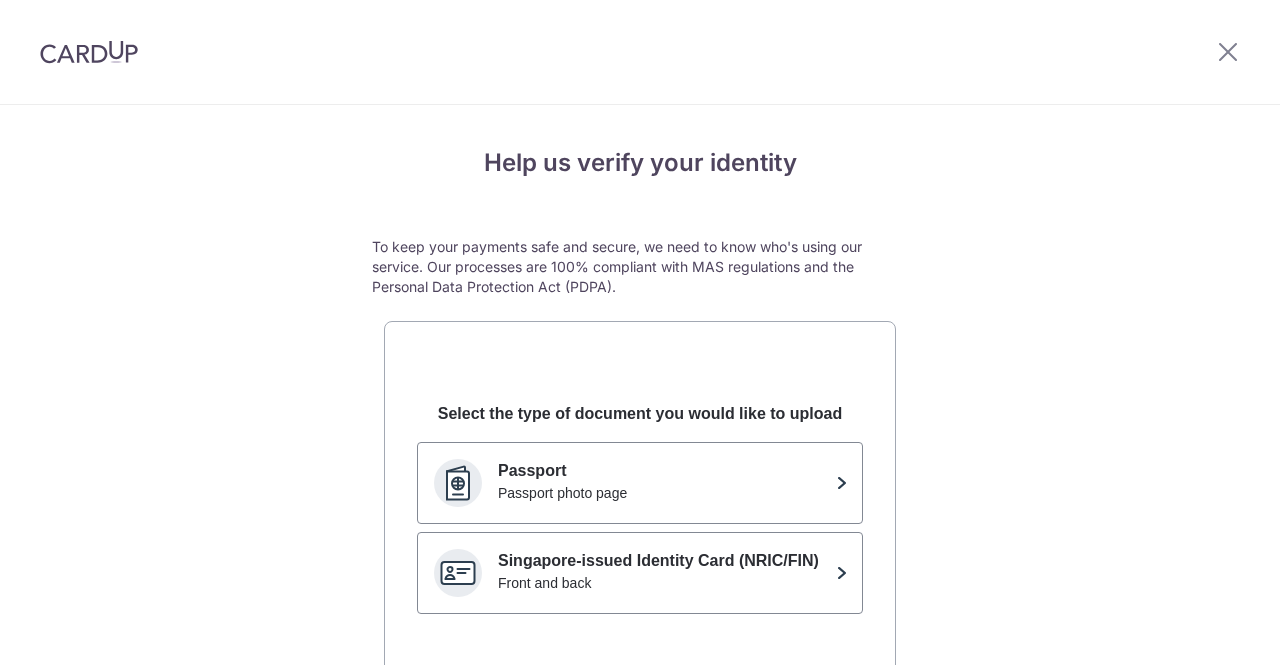 scroll, scrollTop: 0, scrollLeft: 0, axis: both 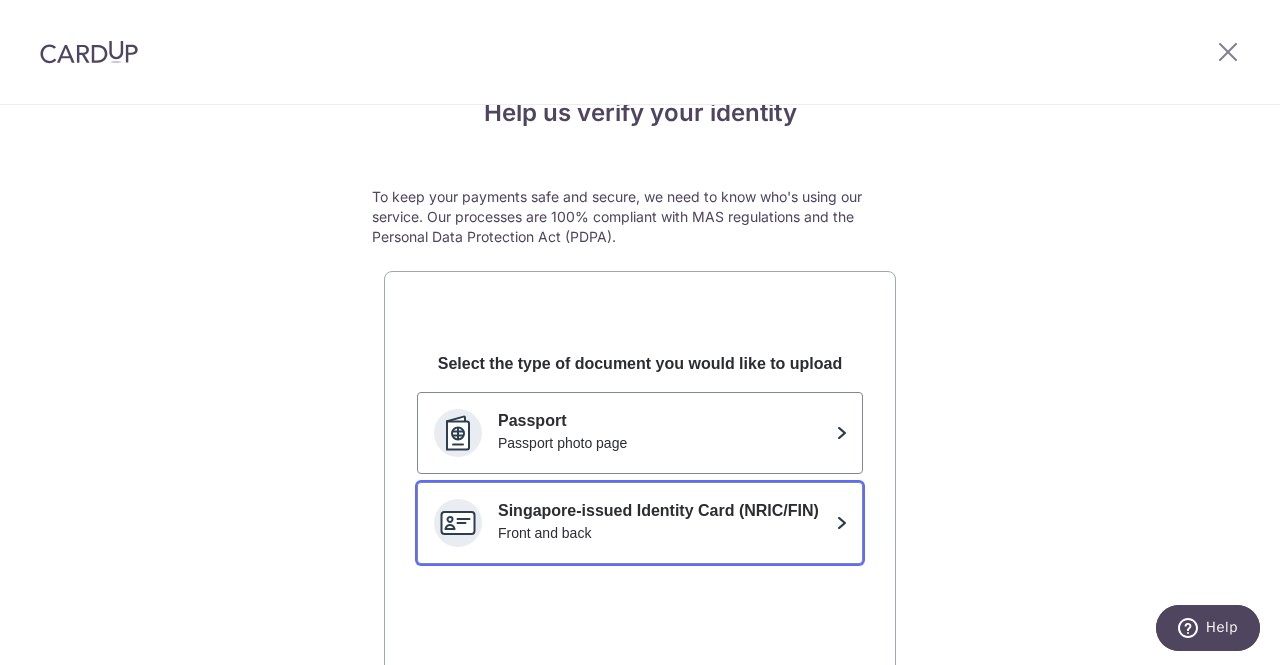 click on "Singapore-issued Identity Card (NRIC/FIN) Front and back" 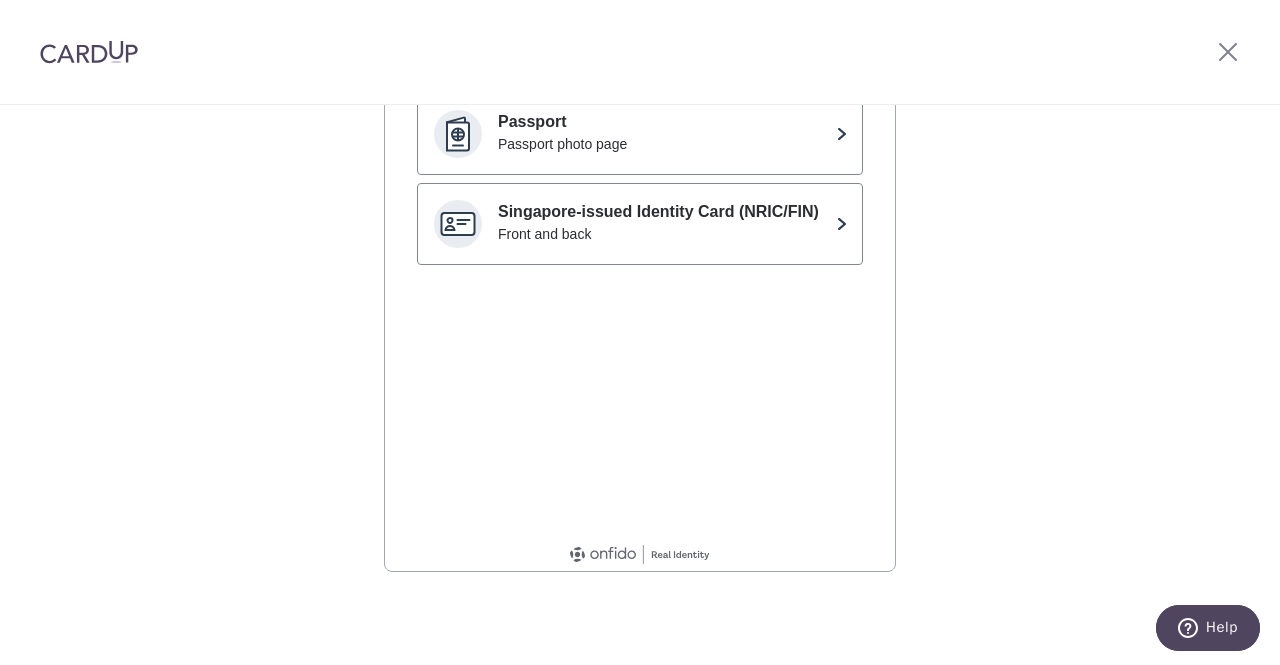 scroll, scrollTop: 16, scrollLeft: 0, axis: vertical 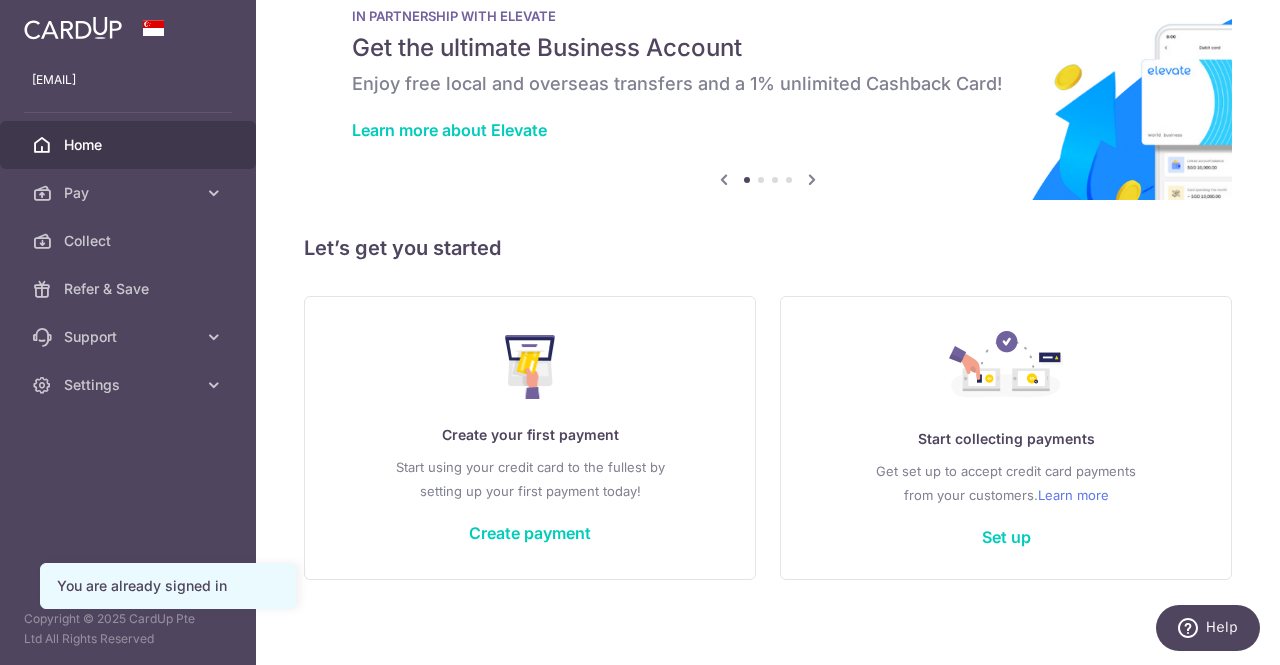 click on "Create your first payment
Start using your credit card to the fullest by   setting up your first payment today!
Create payment" at bounding box center (530, 437) 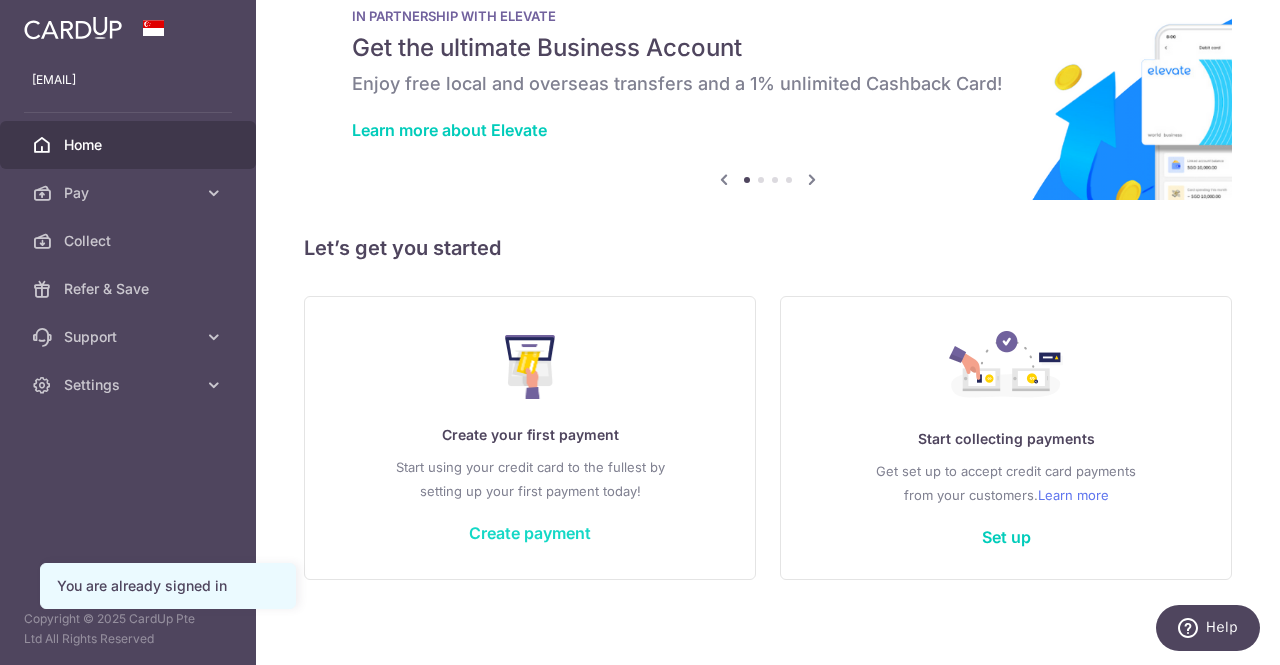 click on "Create payment" at bounding box center (530, 533) 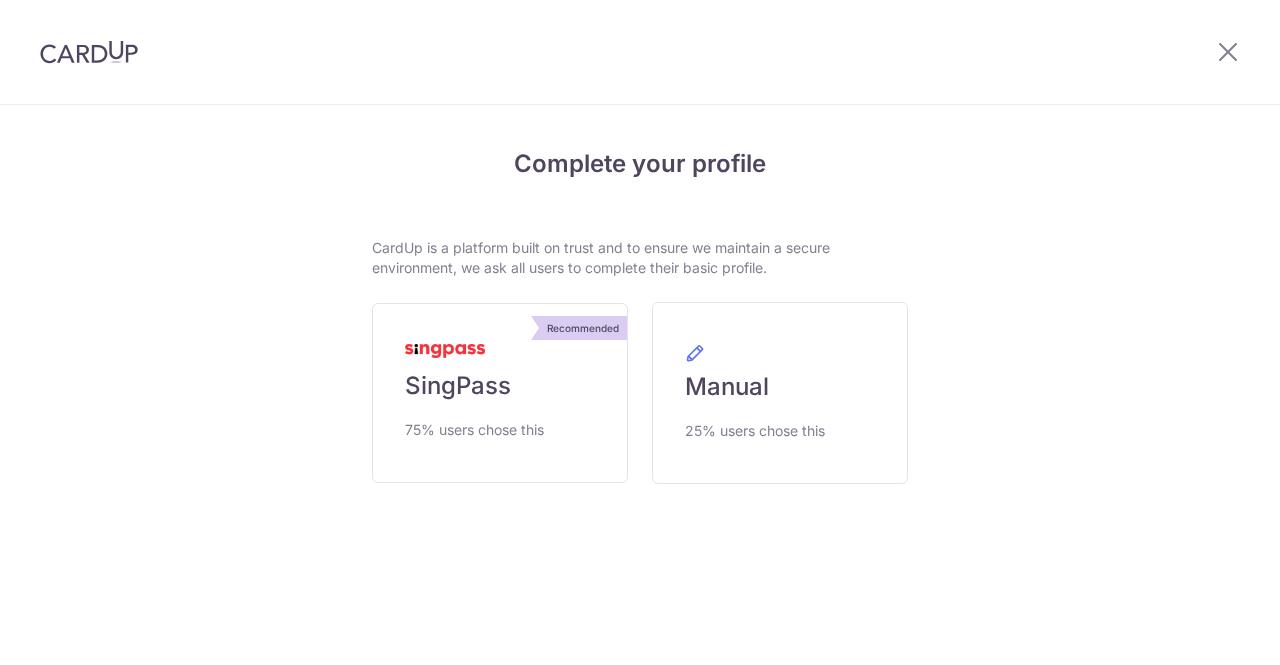 scroll, scrollTop: 0, scrollLeft: 0, axis: both 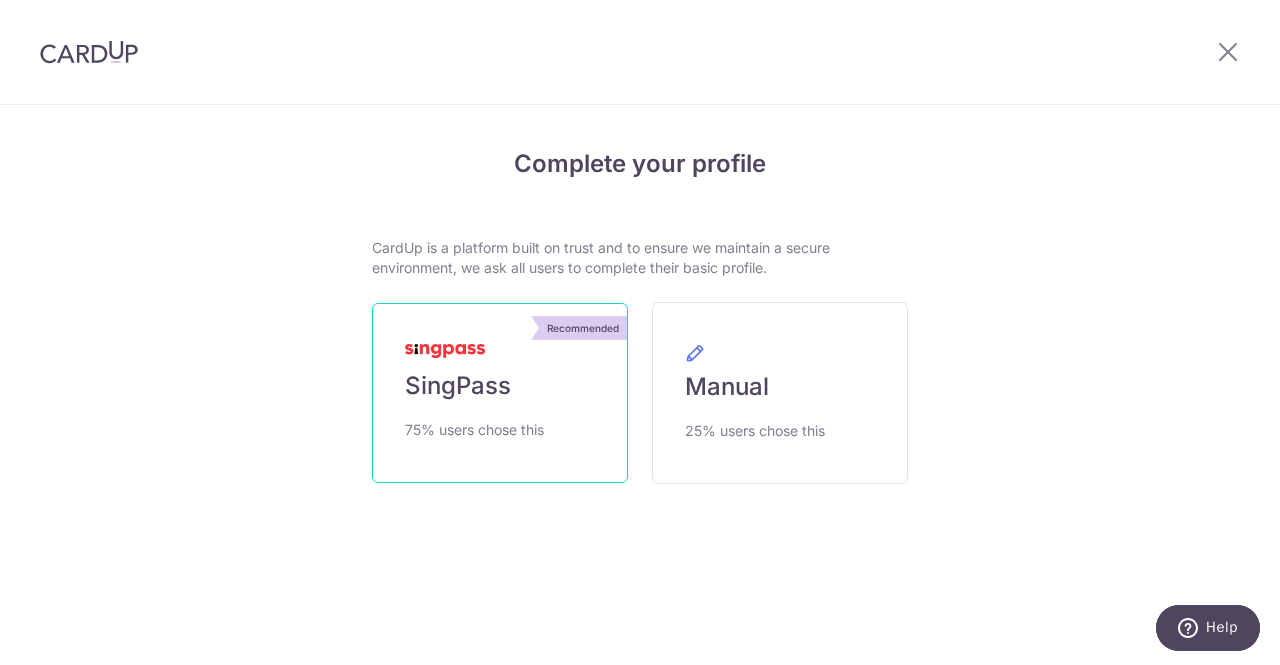 click on "75% users chose this" at bounding box center (474, 430) 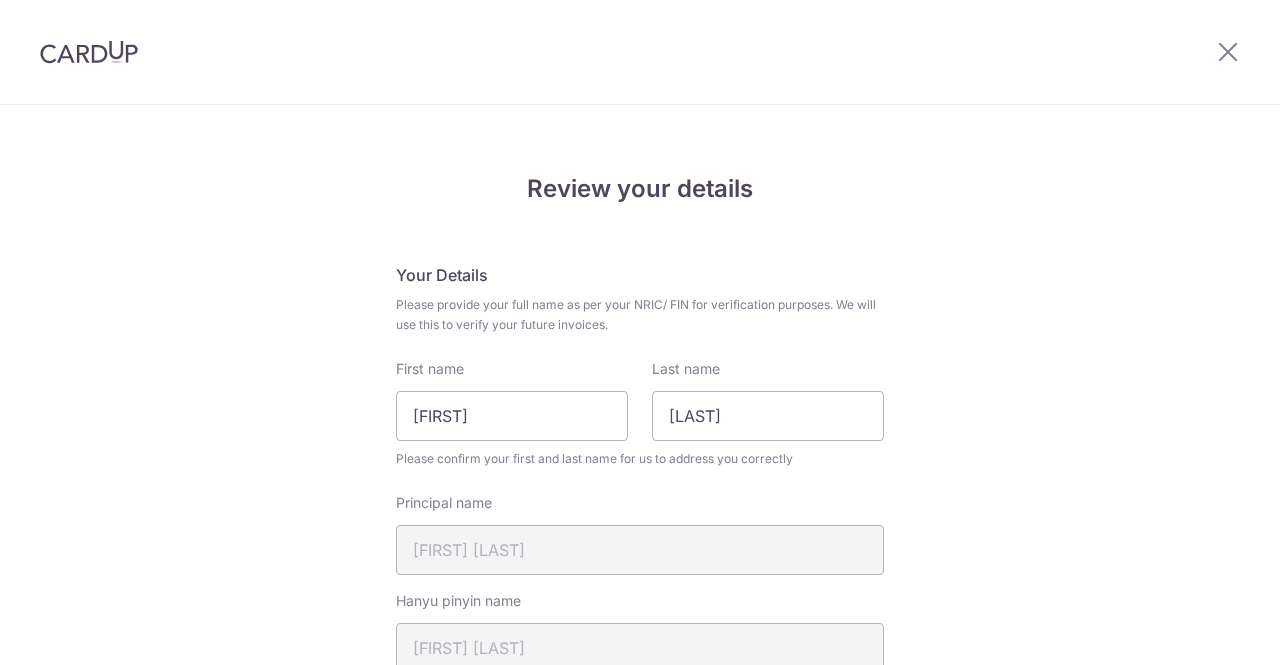scroll, scrollTop: 0, scrollLeft: 0, axis: both 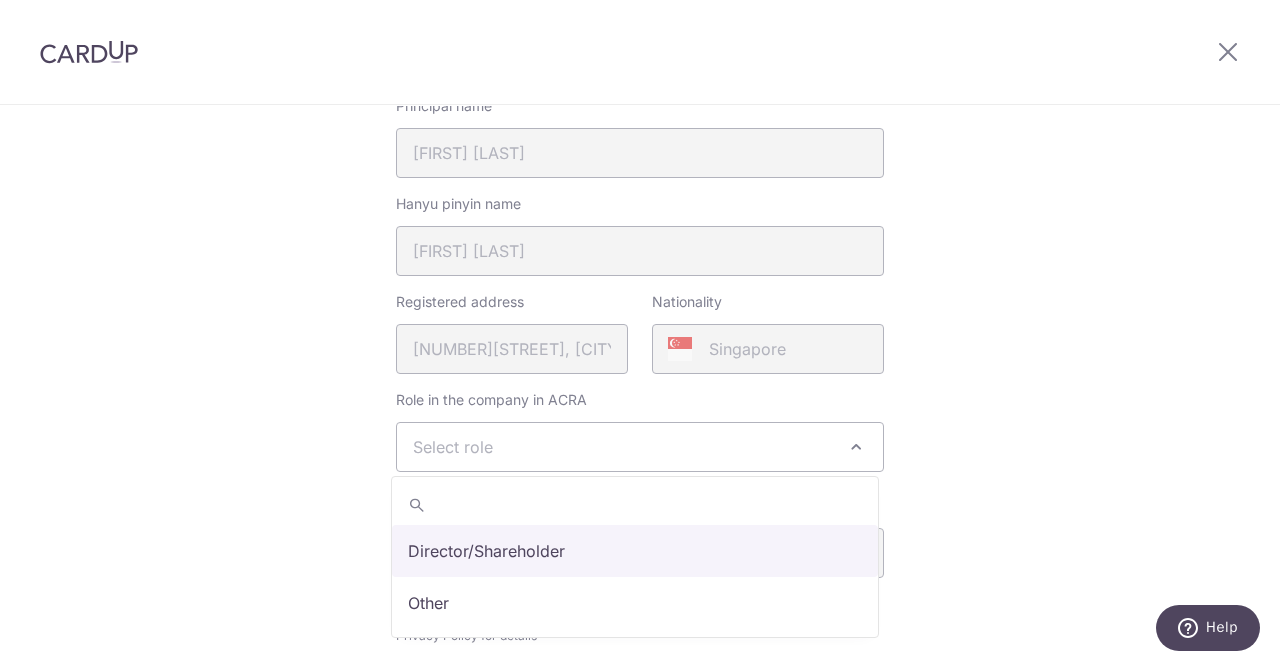 click on "Select role" at bounding box center [640, 447] 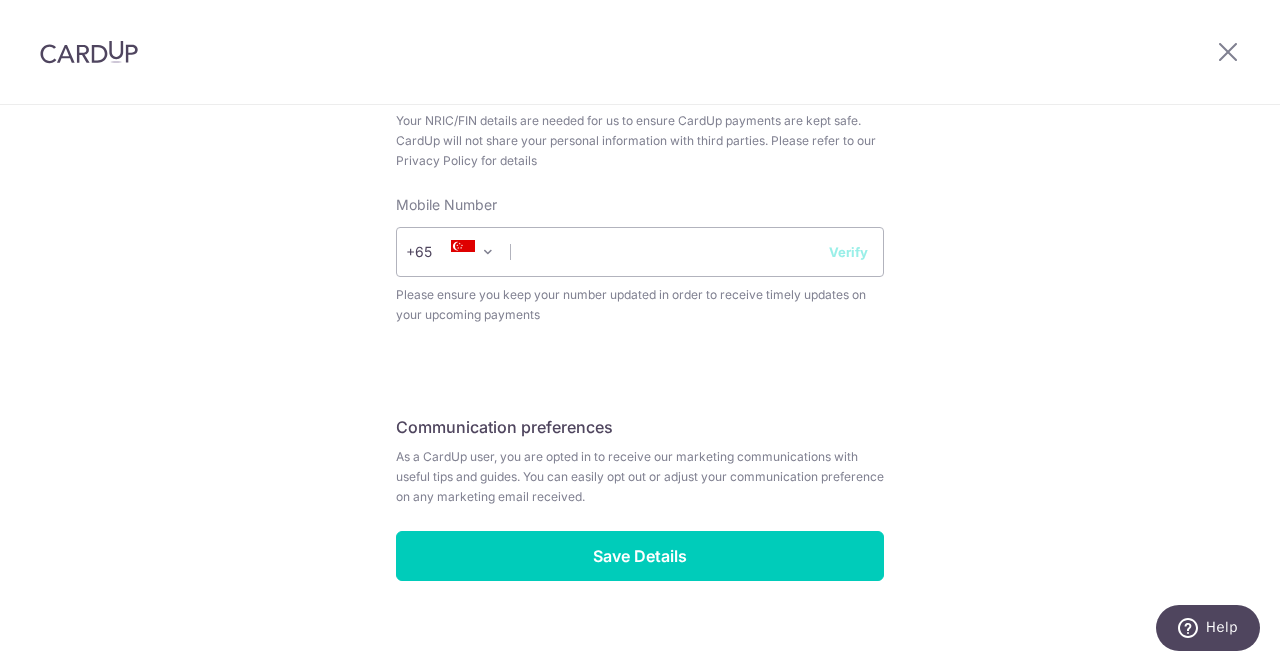 scroll, scrollTop: 897, scrollLeft: 0, axis: vertical 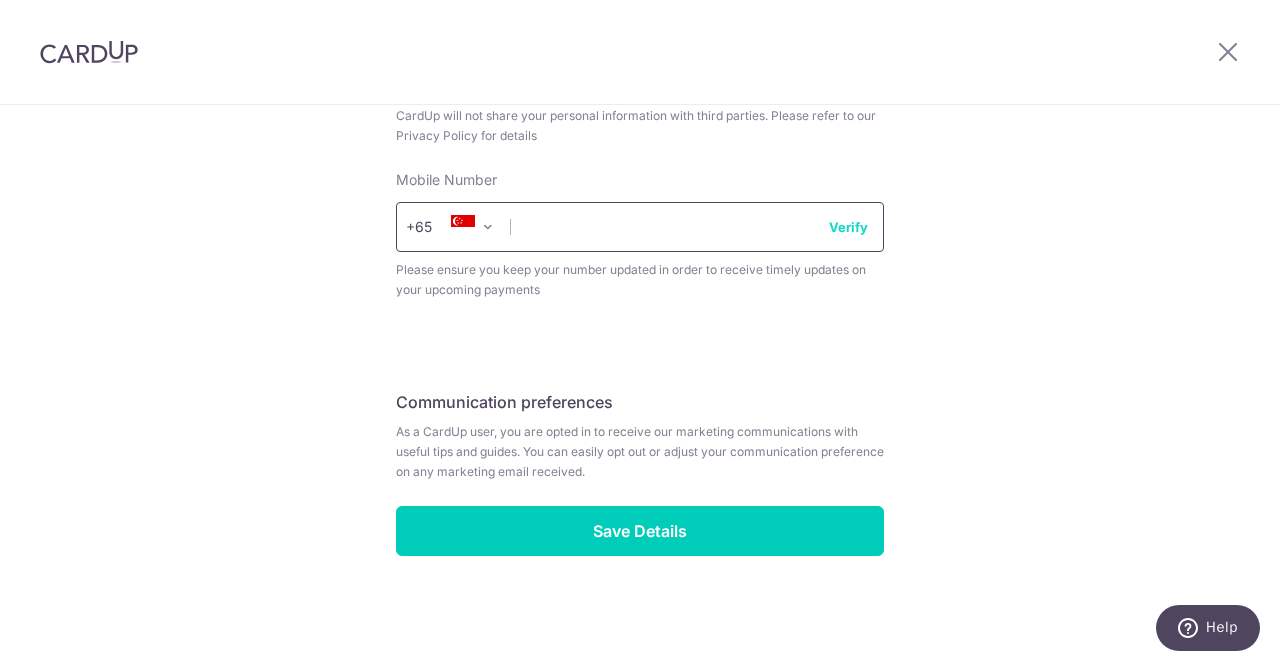 click at bounding box center [640, 227] 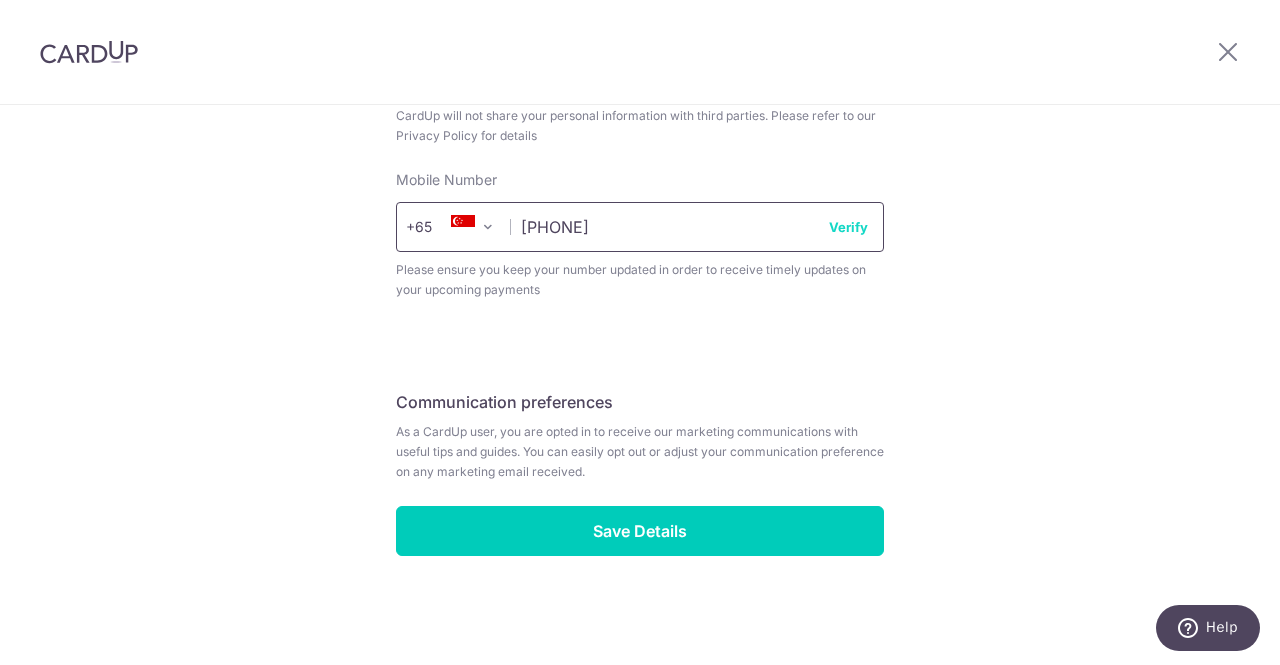 type on "91177973" 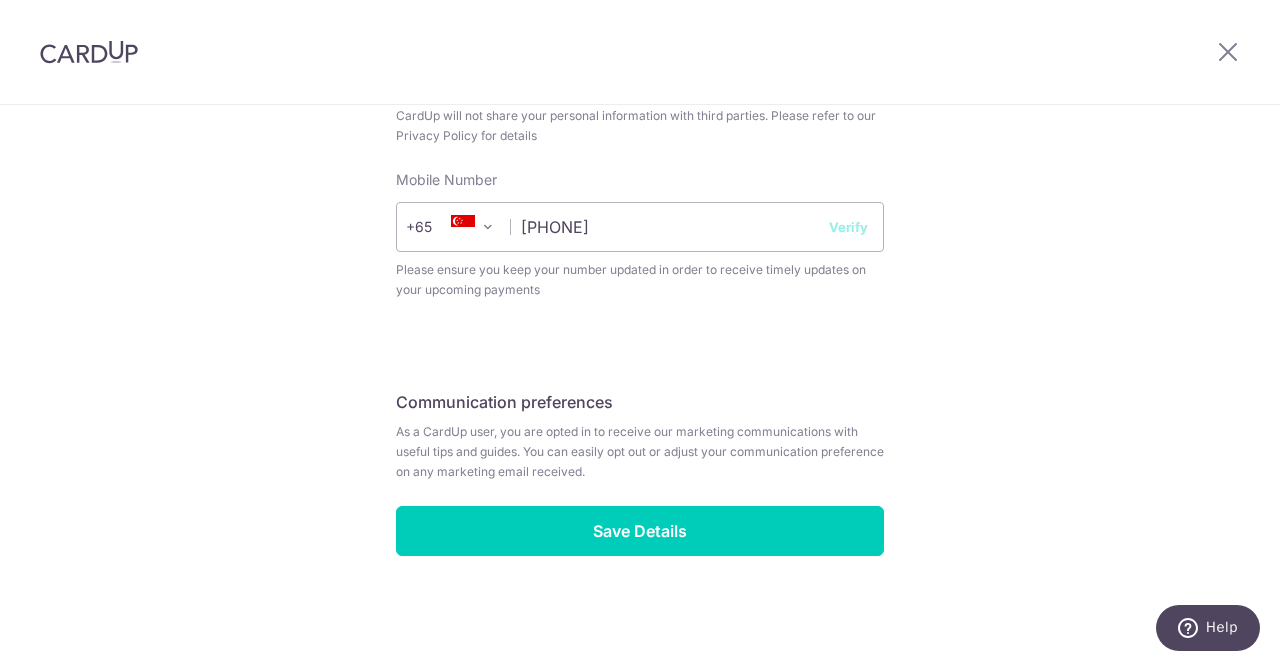 click on "Verify" at bounding box center [848, 227] 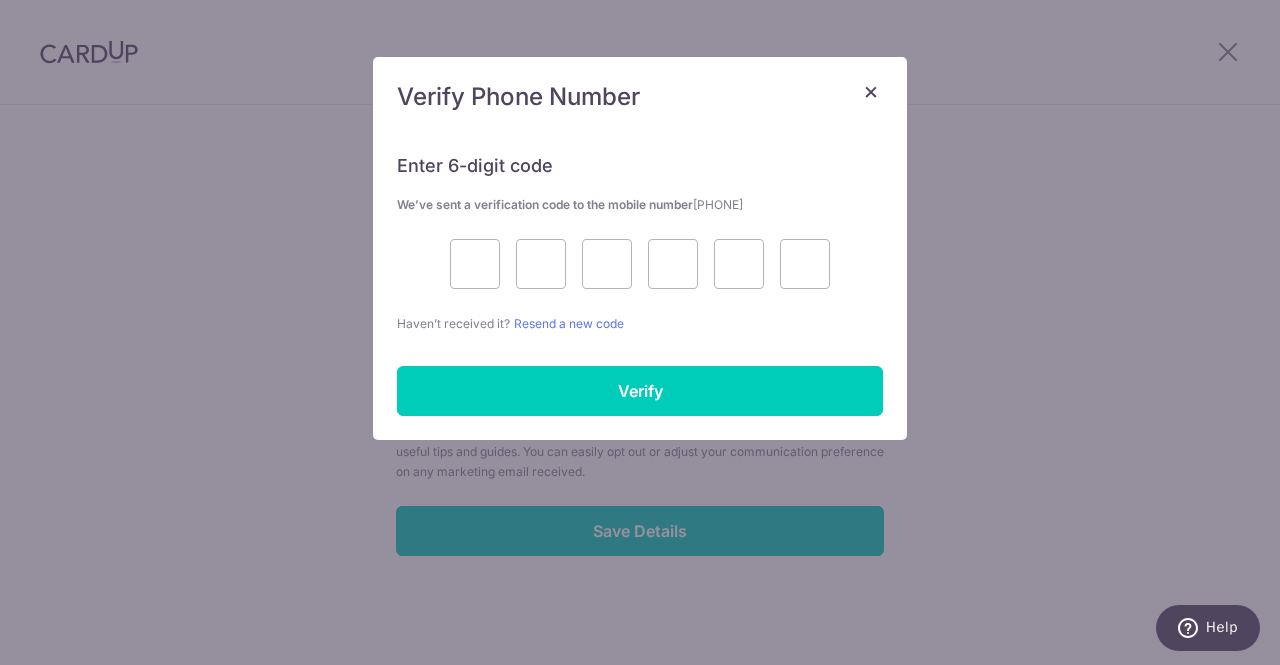 click at bounding box center [640, 264] 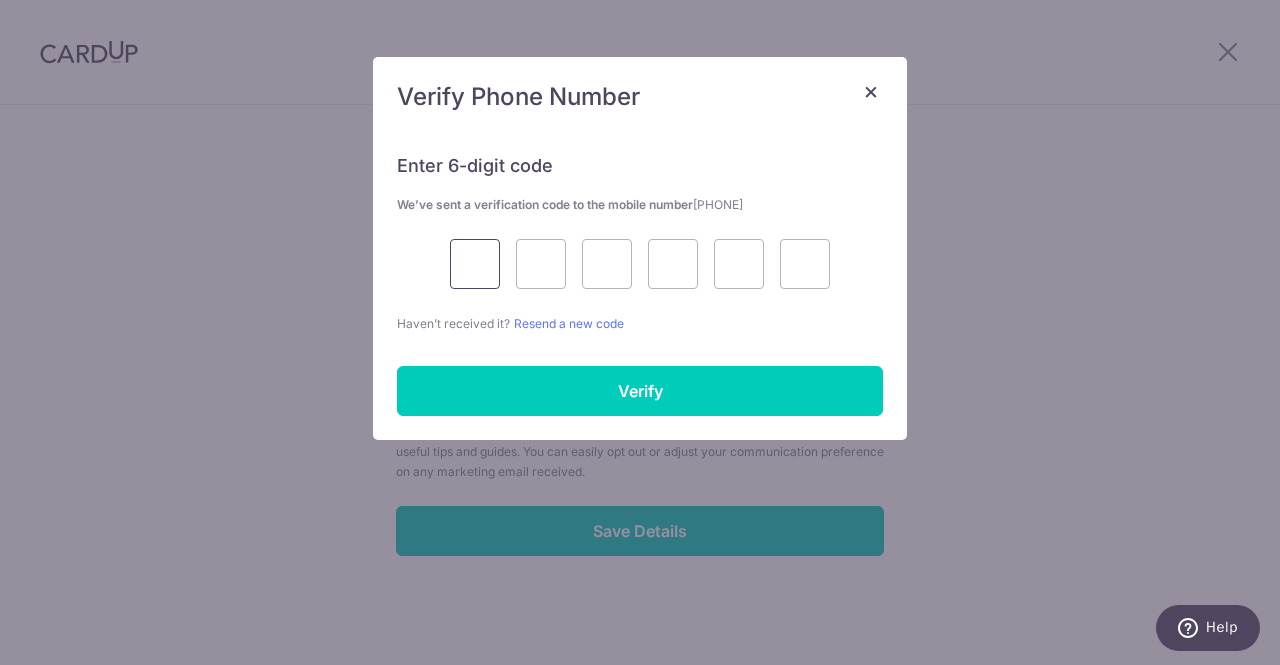 click at bounding box center [475, 264] 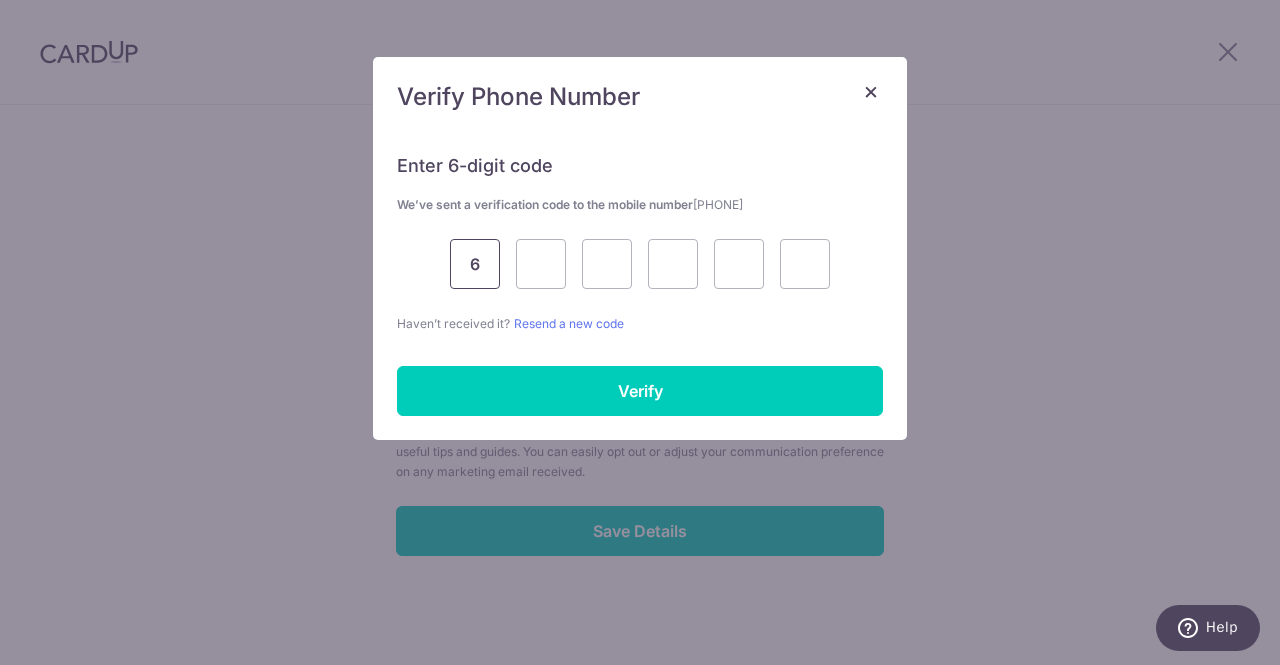 type on "6" 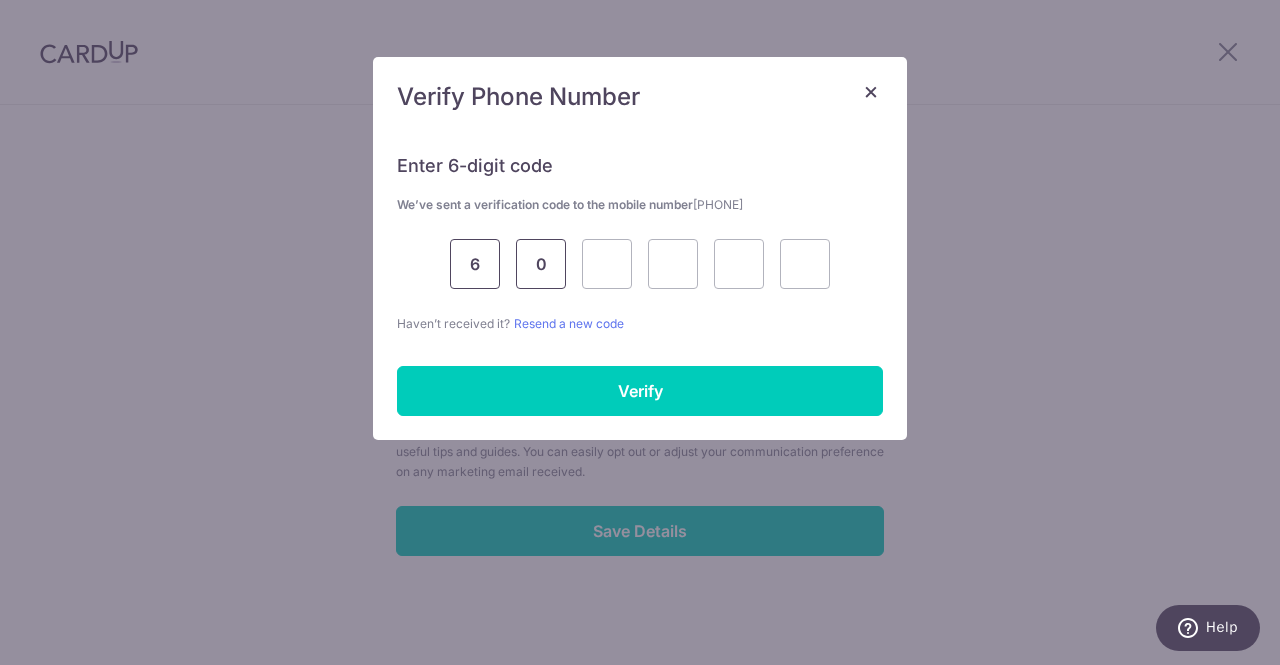 type on "0" 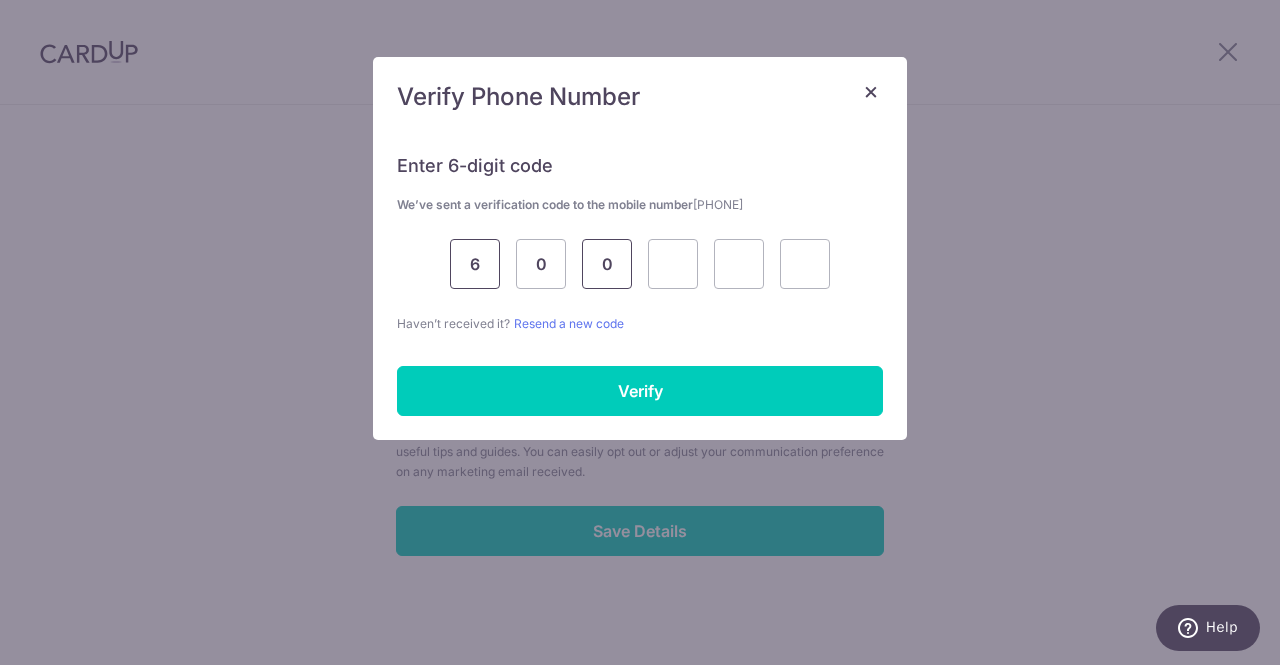 type on "0" 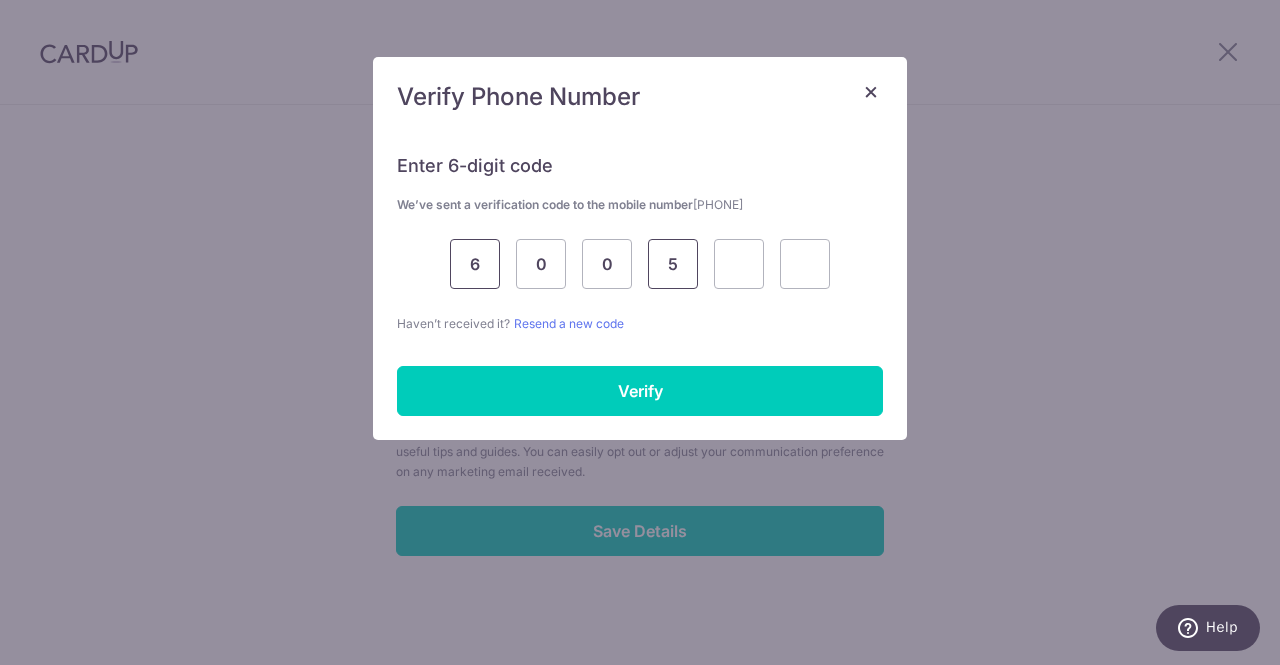 type on "5" 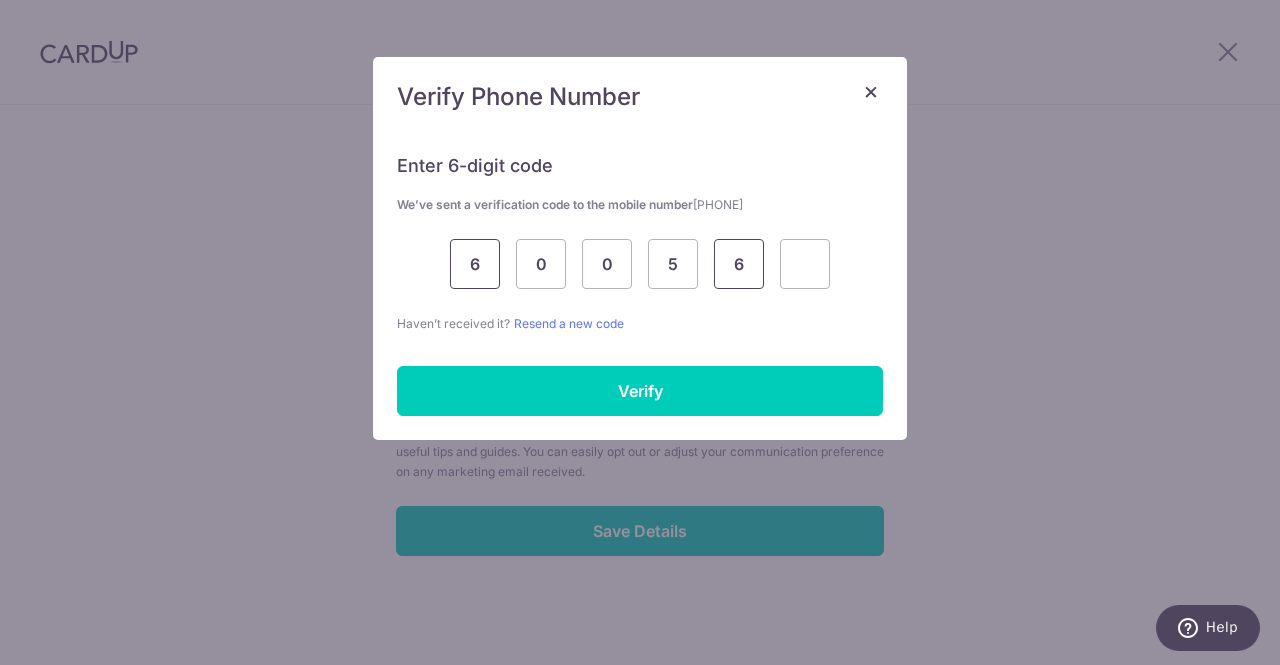 type on "6" 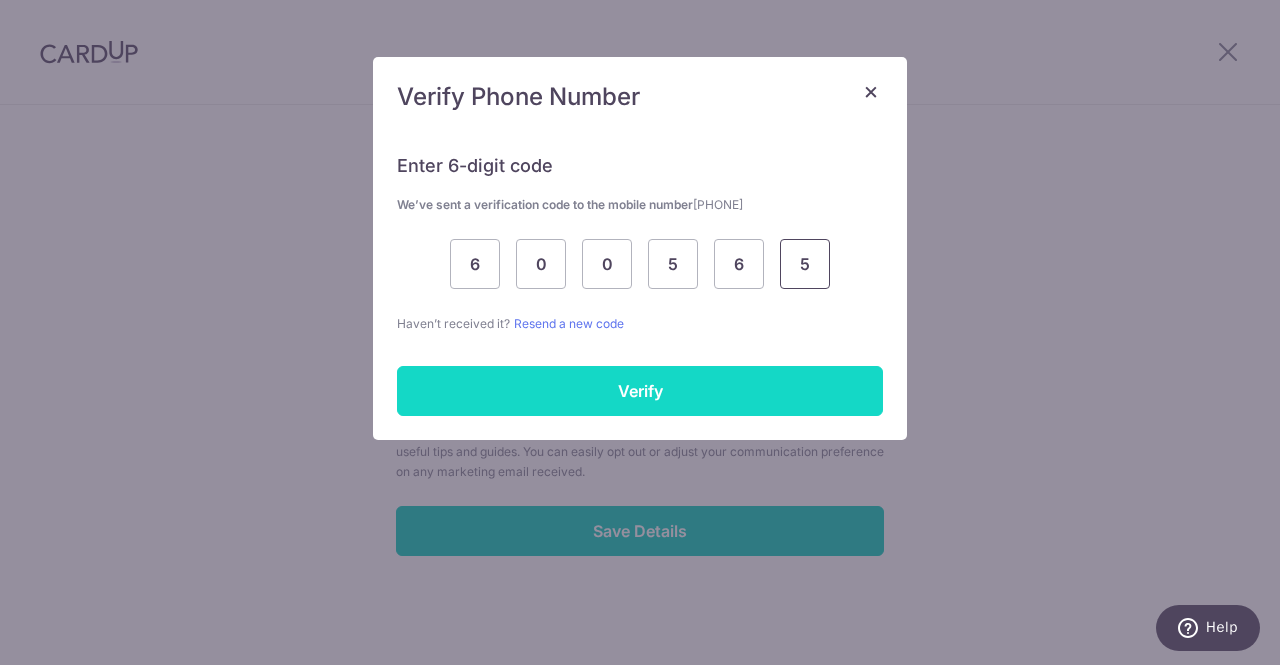 type on "5" 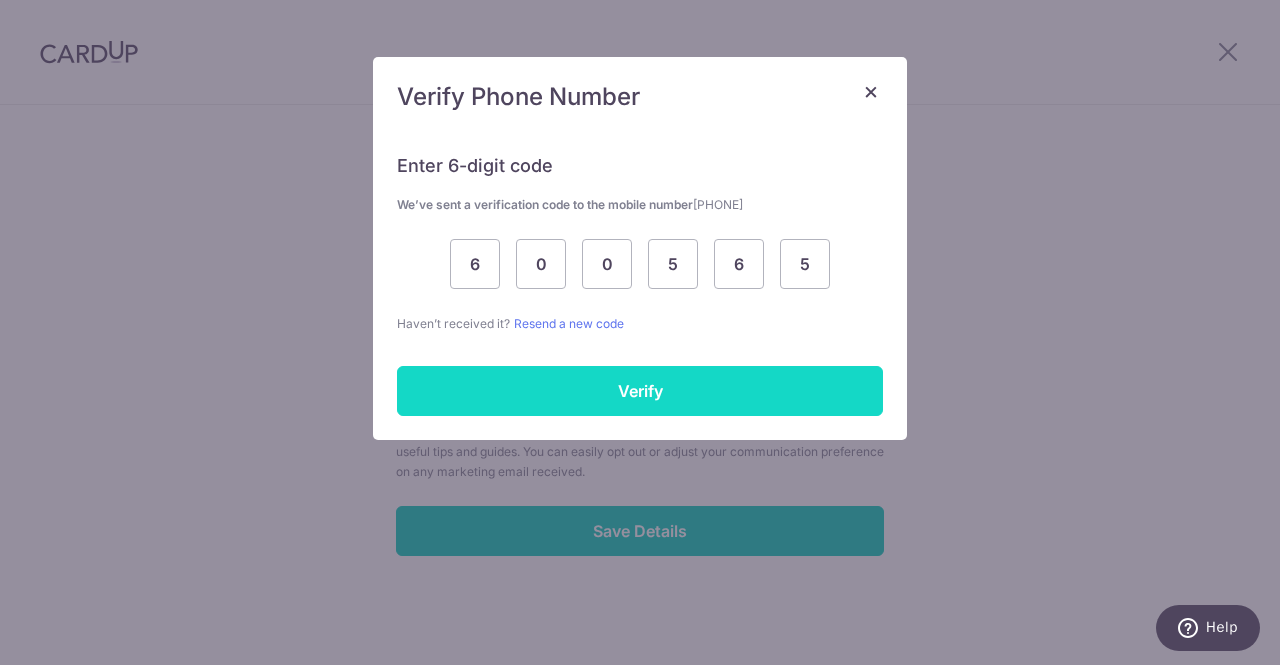 click on "Verify" at bounding box center (640, 391) 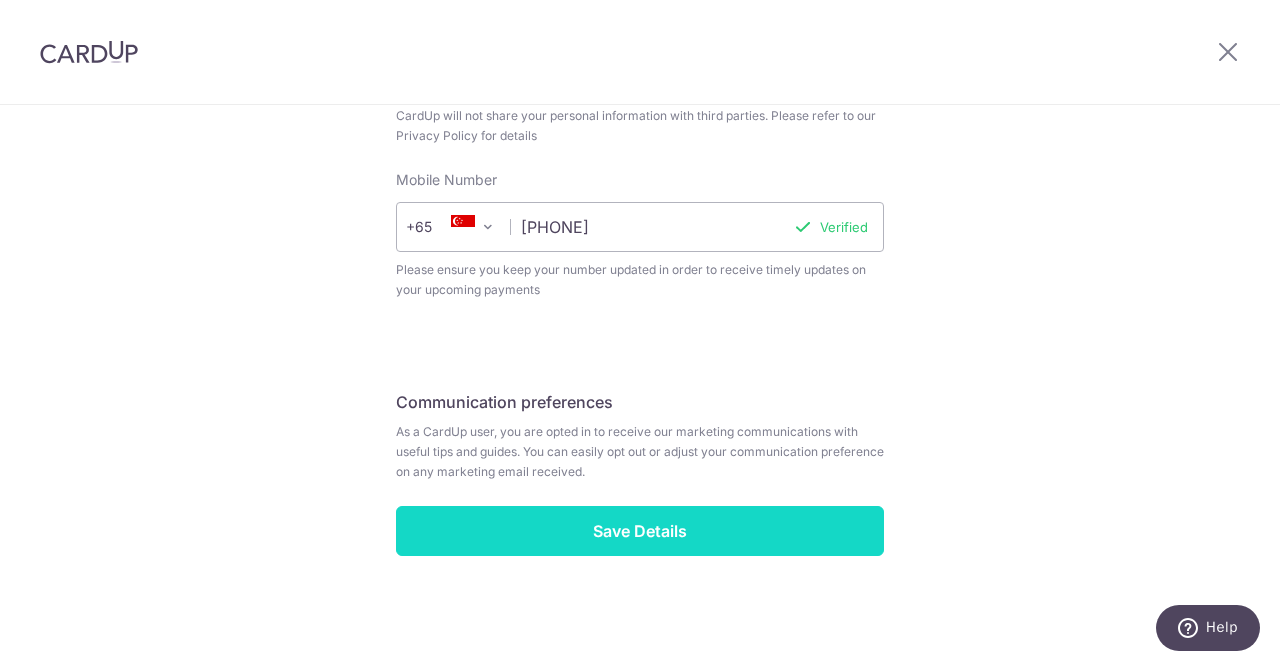 click on "Save Details" at bounding box center [640, 531] 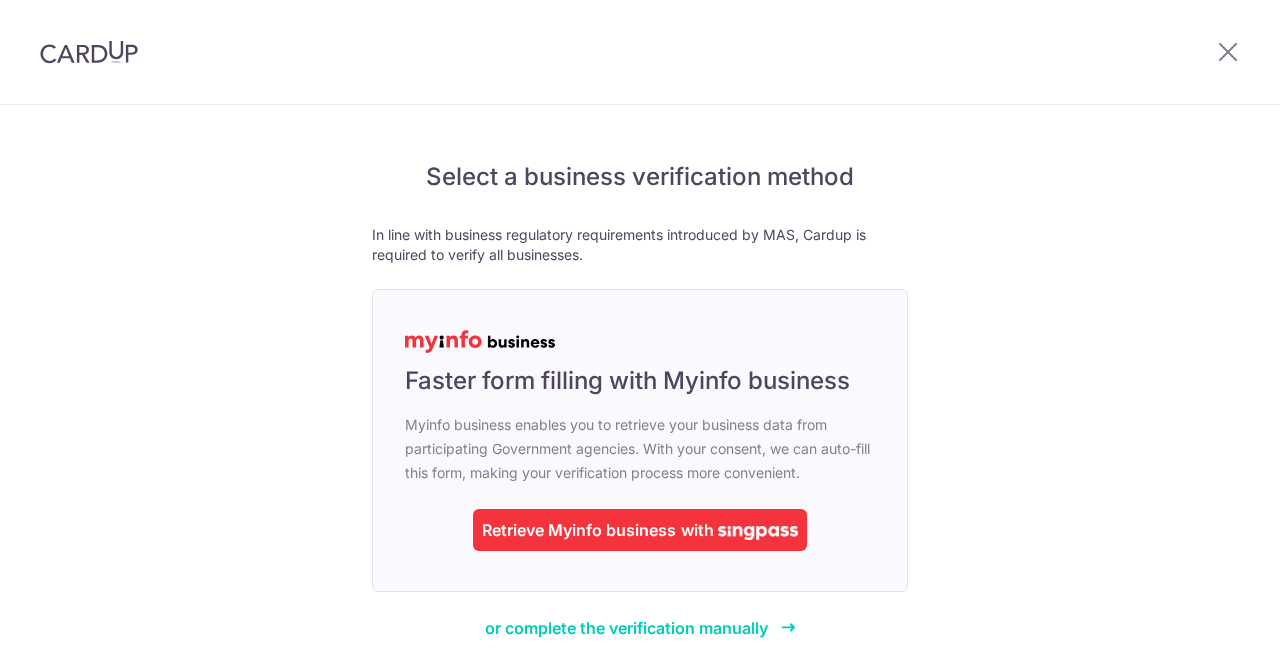 scroll, scrollTop: 0, scrollLeft: 0, axis: both 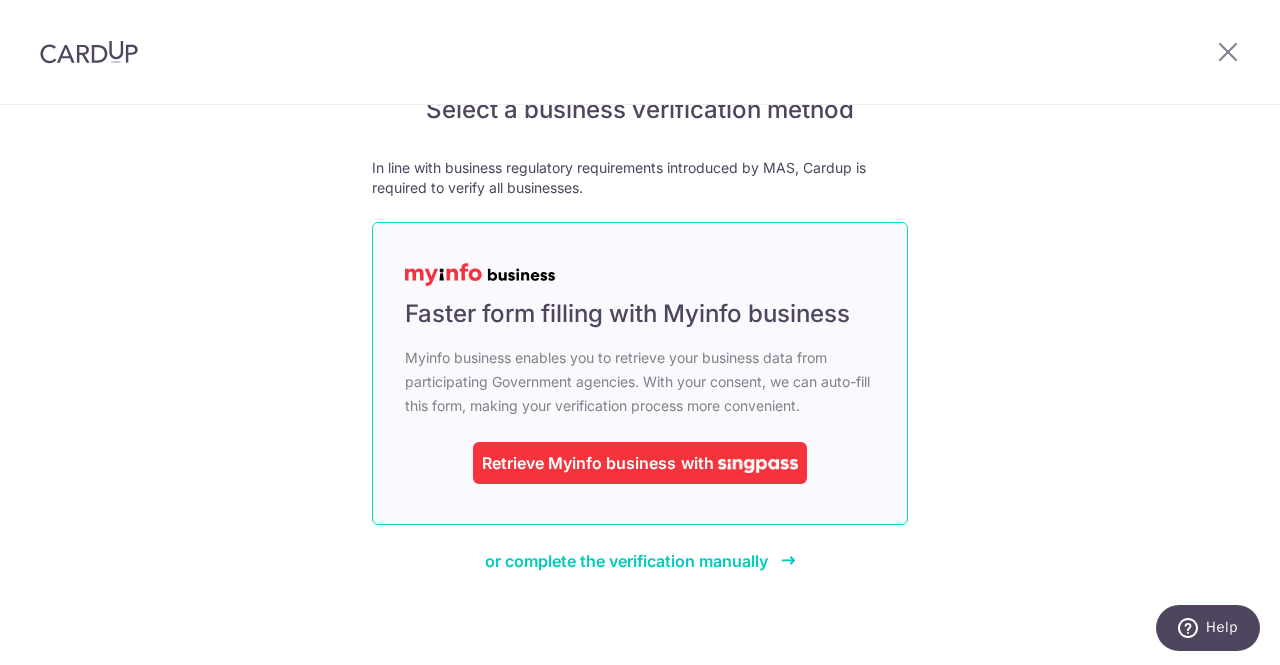 click on "with" at bounding box center [697, 463] 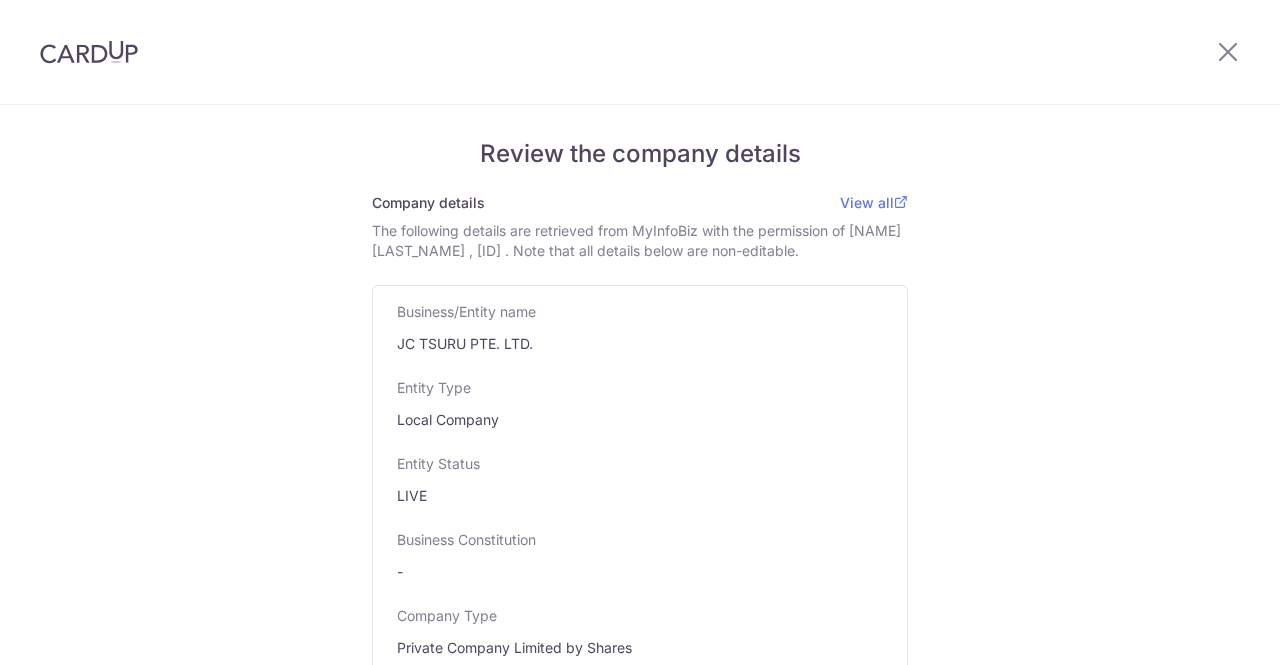 scroll, scrollTop: 0, scrollLeft: 0, axis: both 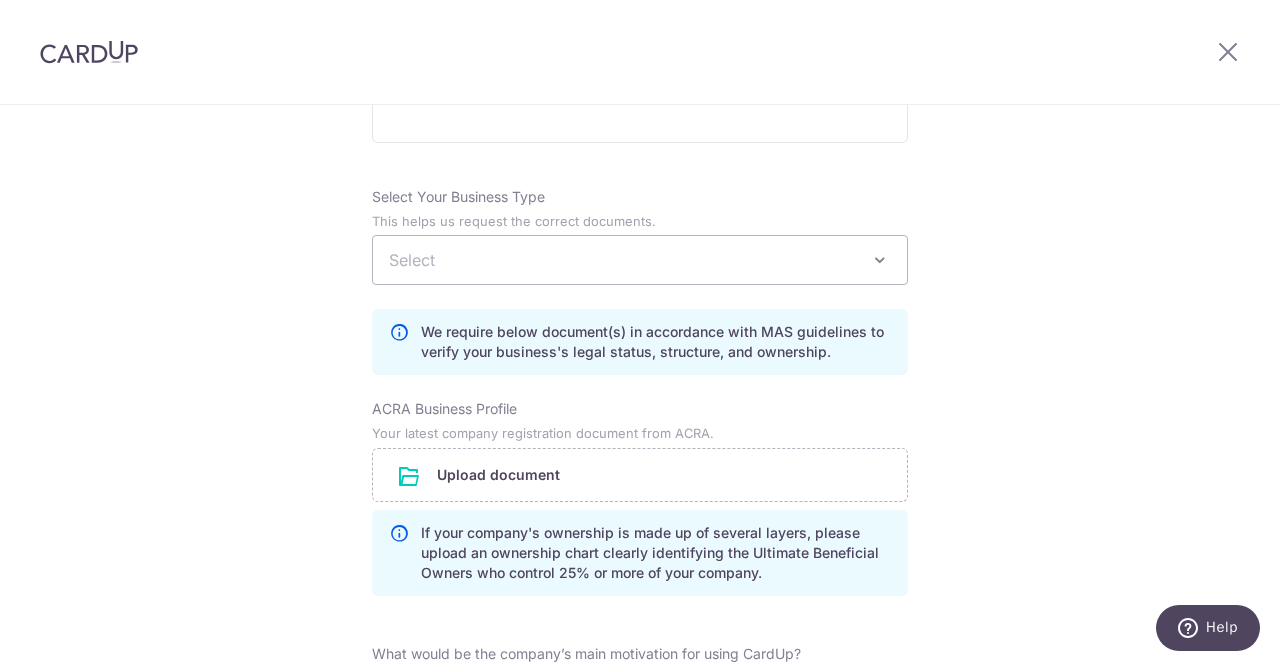 click on "Select" at bounding box center (640, 260) 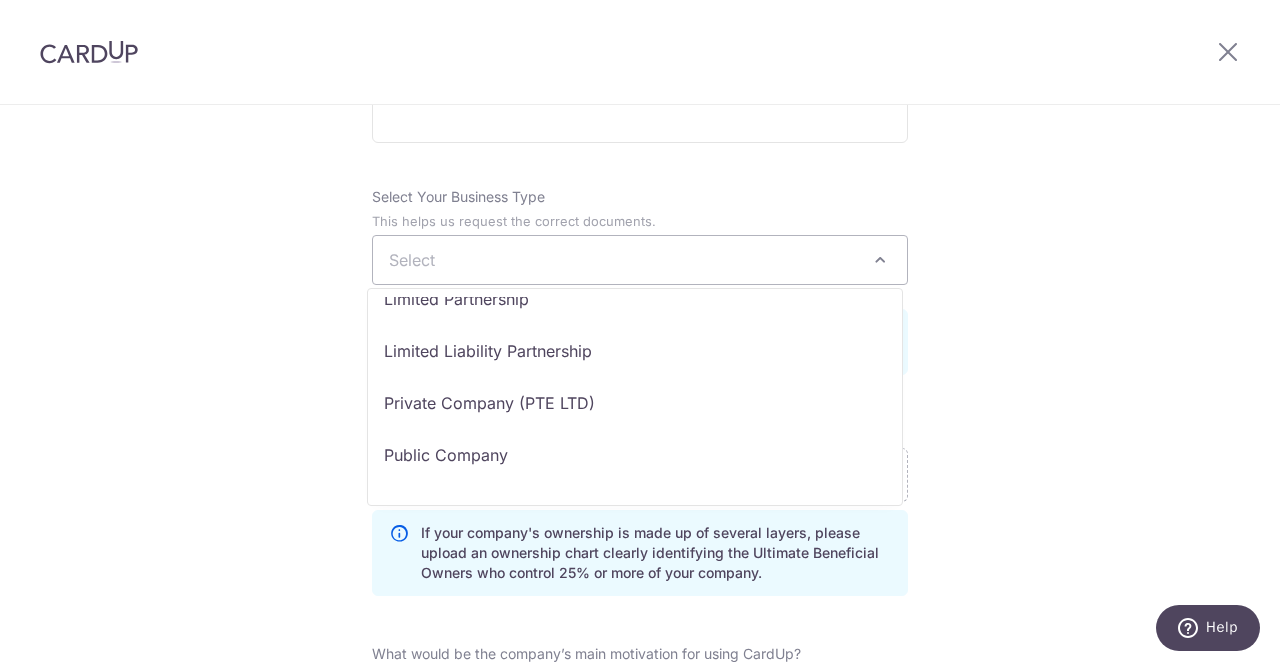 scroll, scrollTop: 164, scrollLeft: 0, axis: vertical 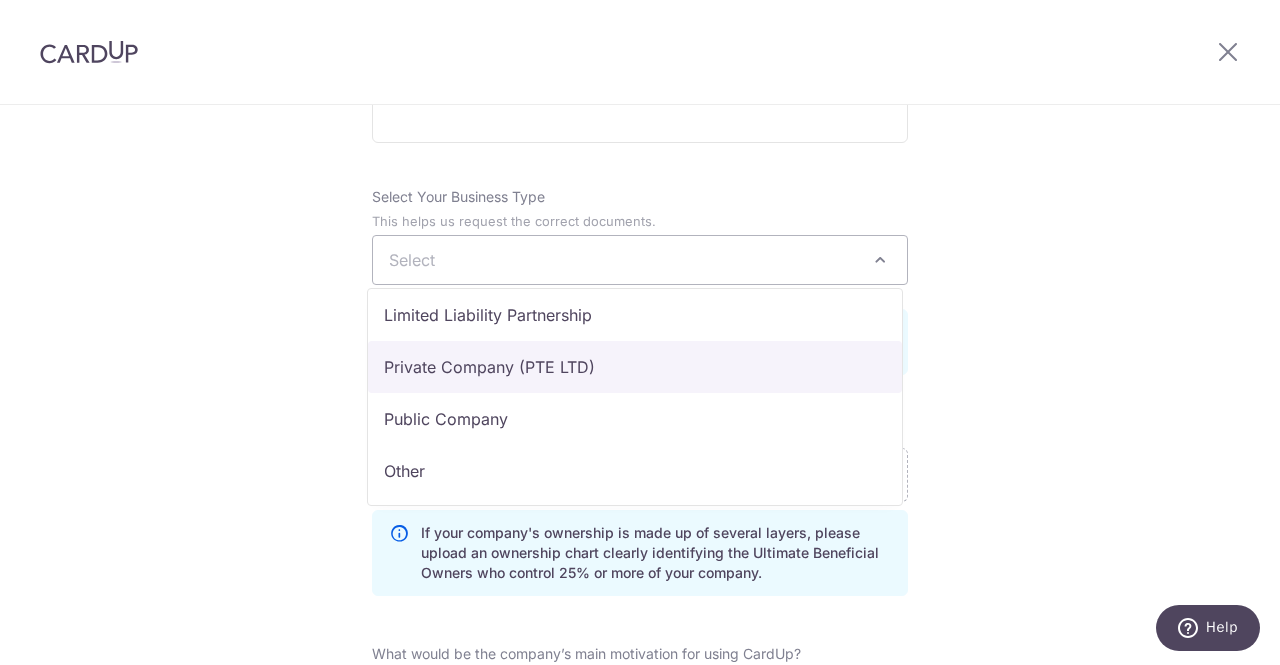 select on "Private Company (PTE LTD)" 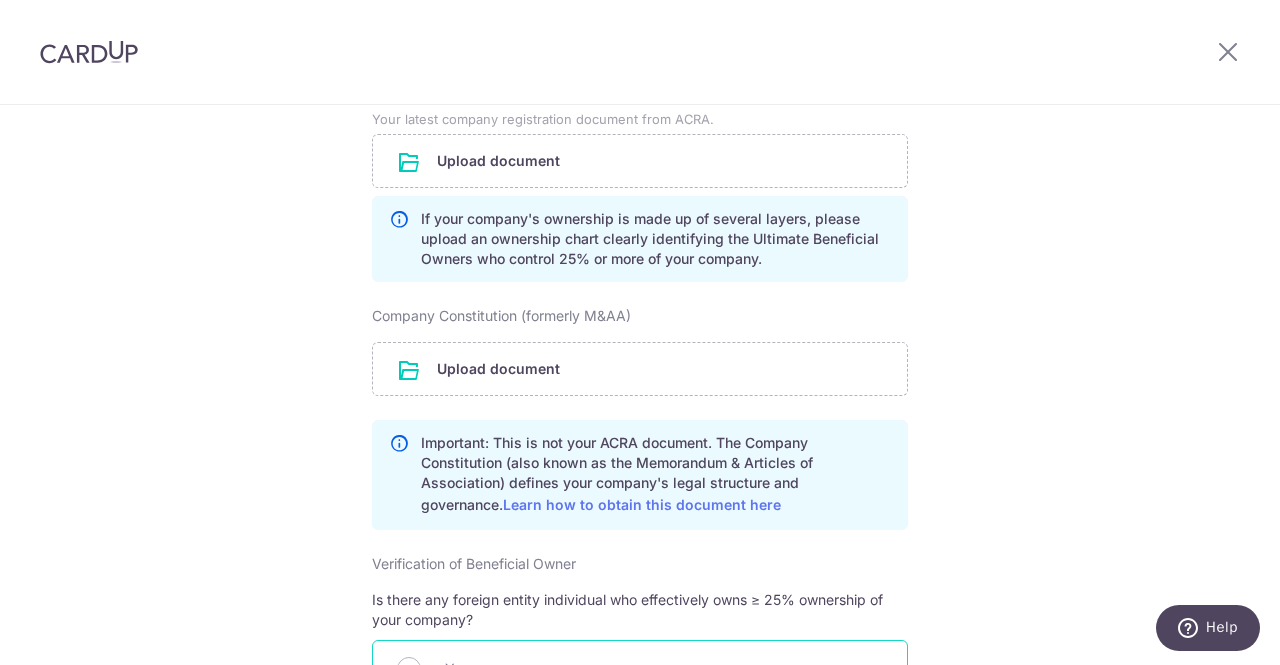 scroll, scrollTop: 1600, scrollLeft: 0, axis: vertical 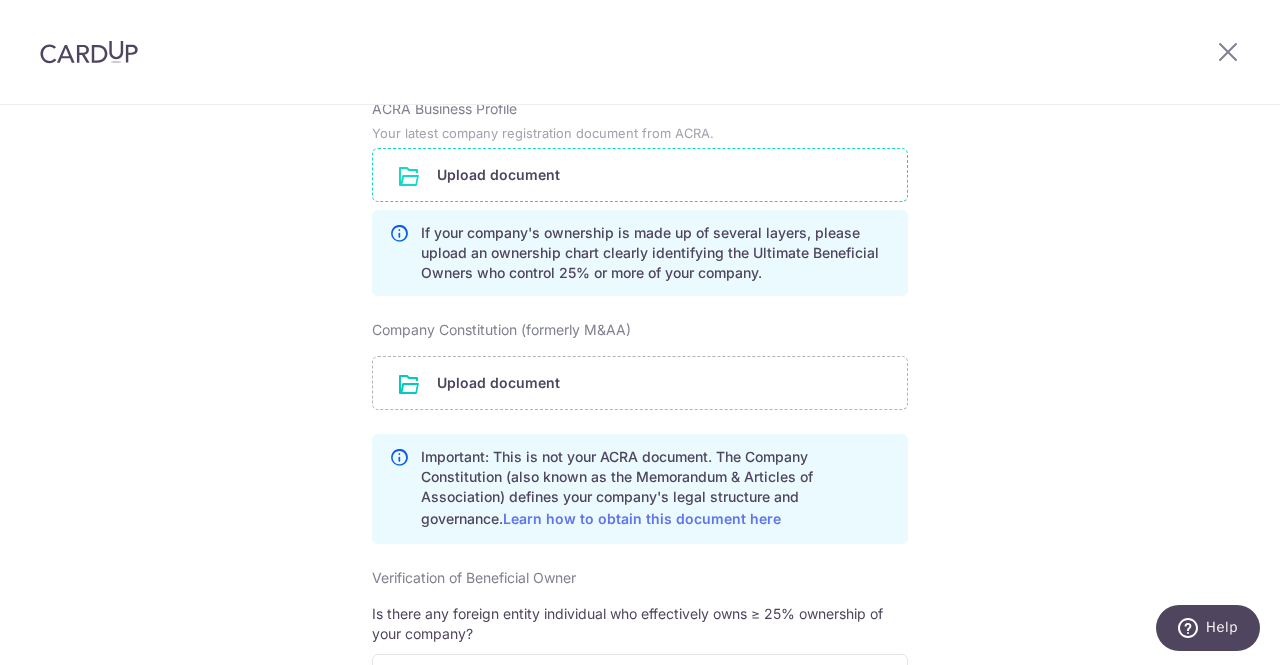 click at bounding box center (640, 175) 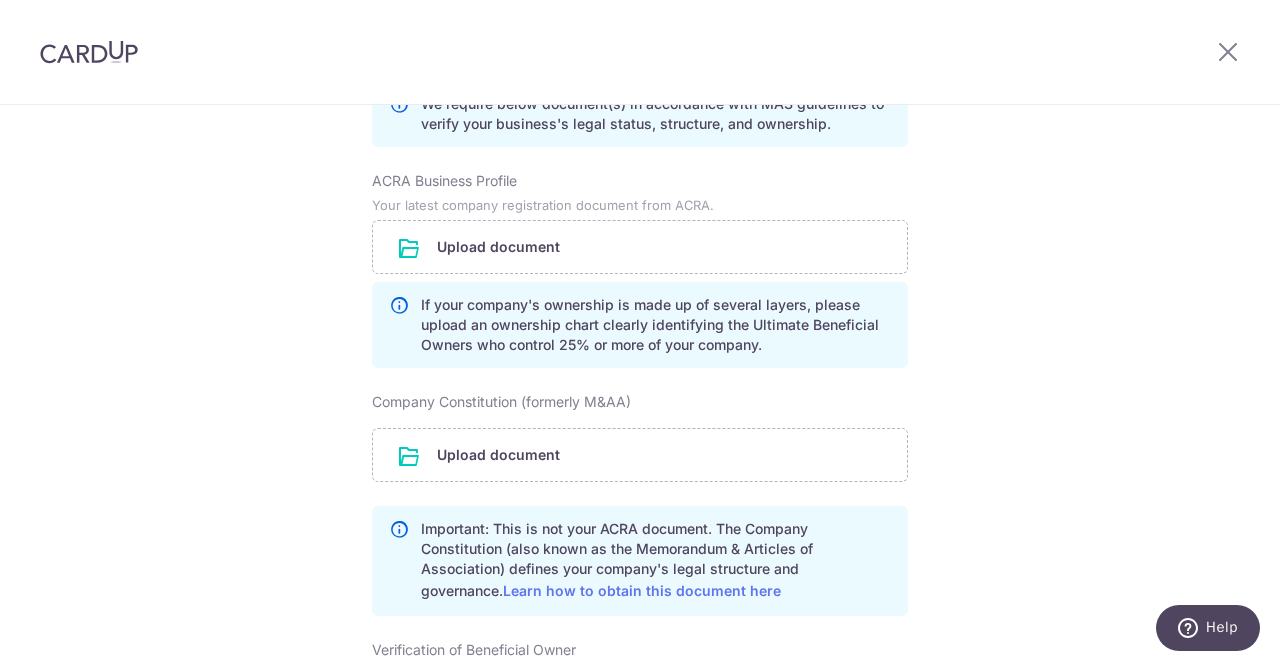 scroll, scrollTop: 1500, scrollLeft: 0, axis: vertical 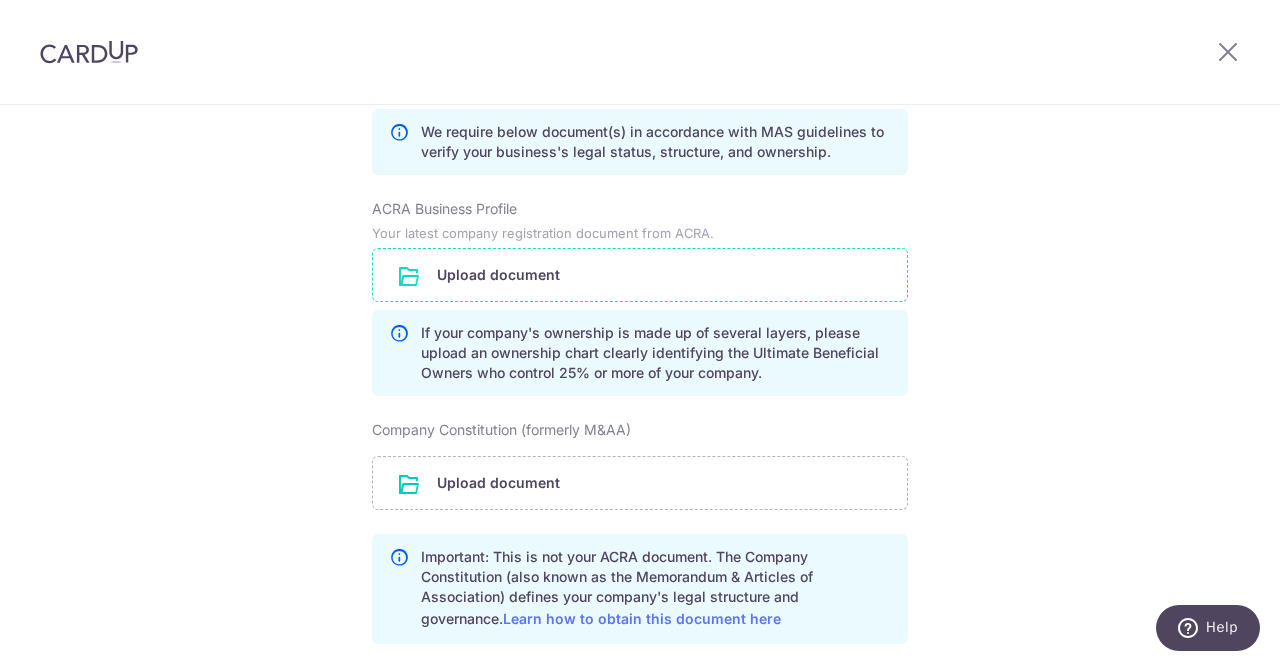 click at bounding box center [640, 275] 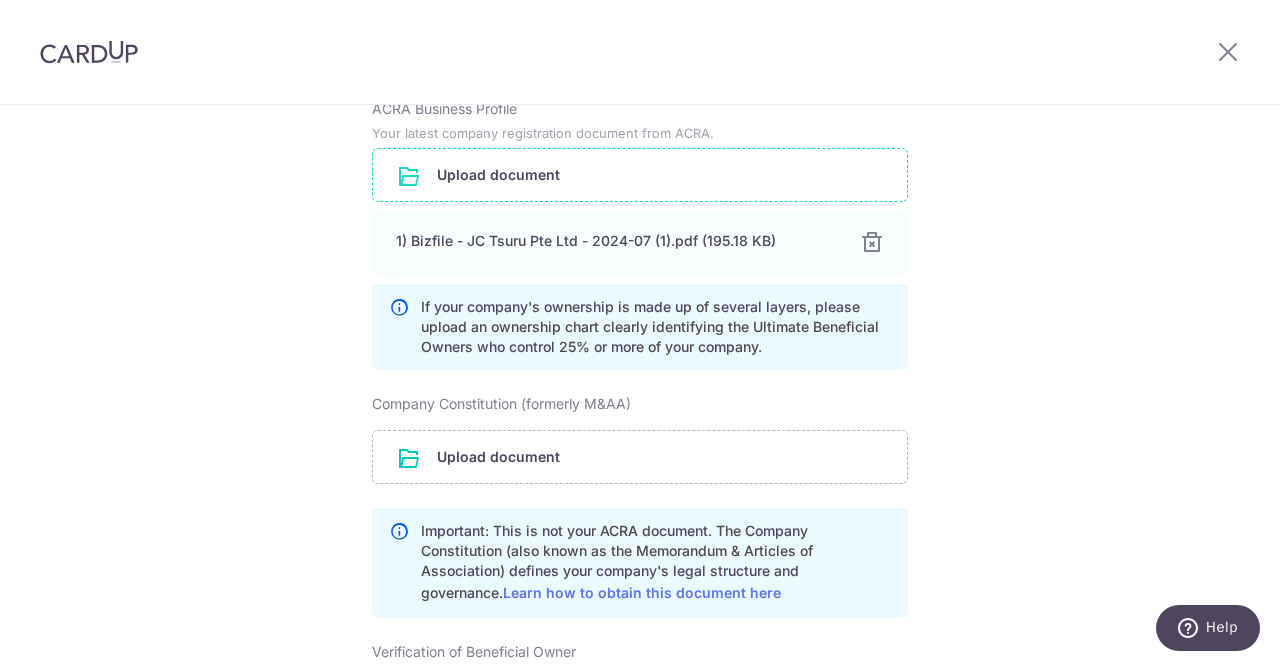 scroll, scrollTop: 1700, scrollLeft: 0, axis: vertical 